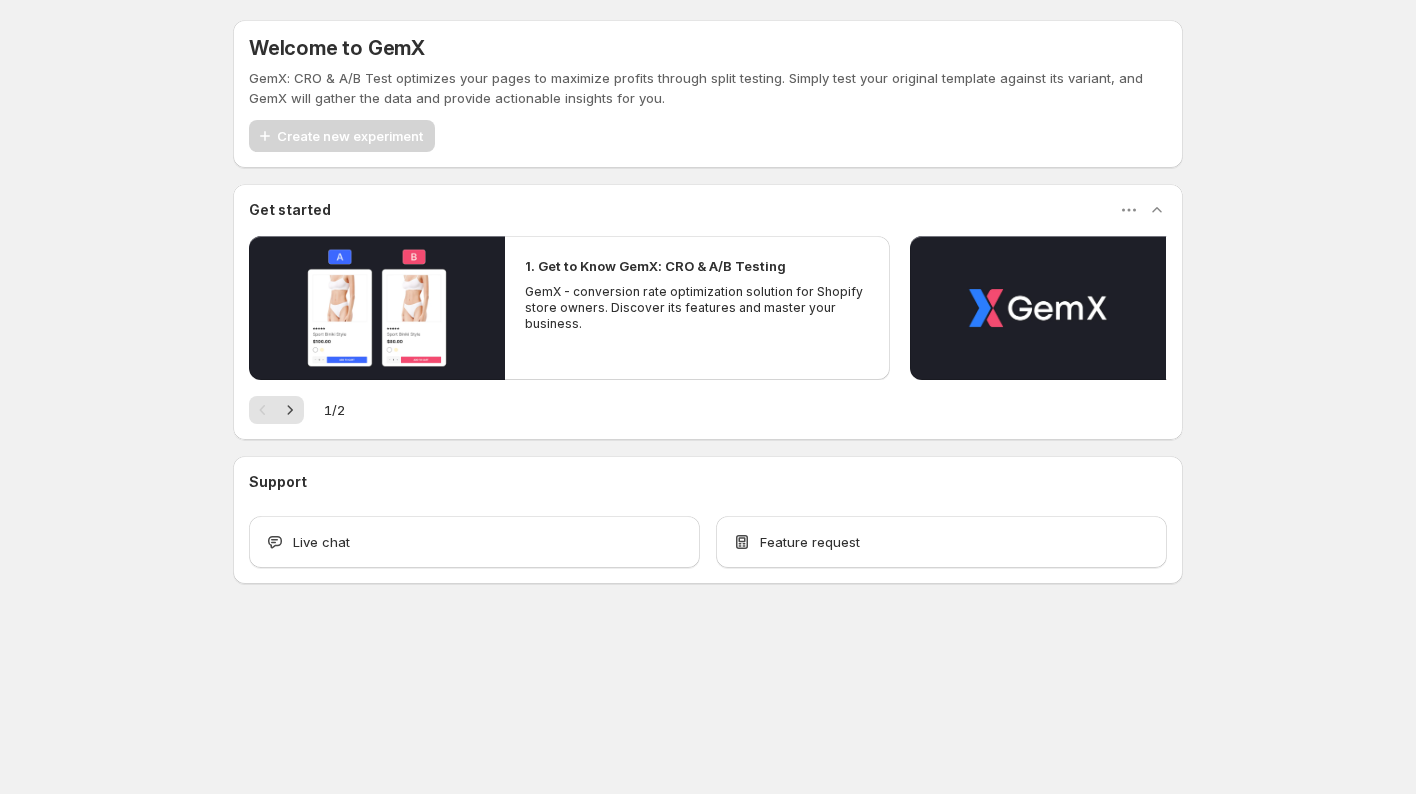 scroll, scrollTop: 0, scrollLeft: 0, axis: both 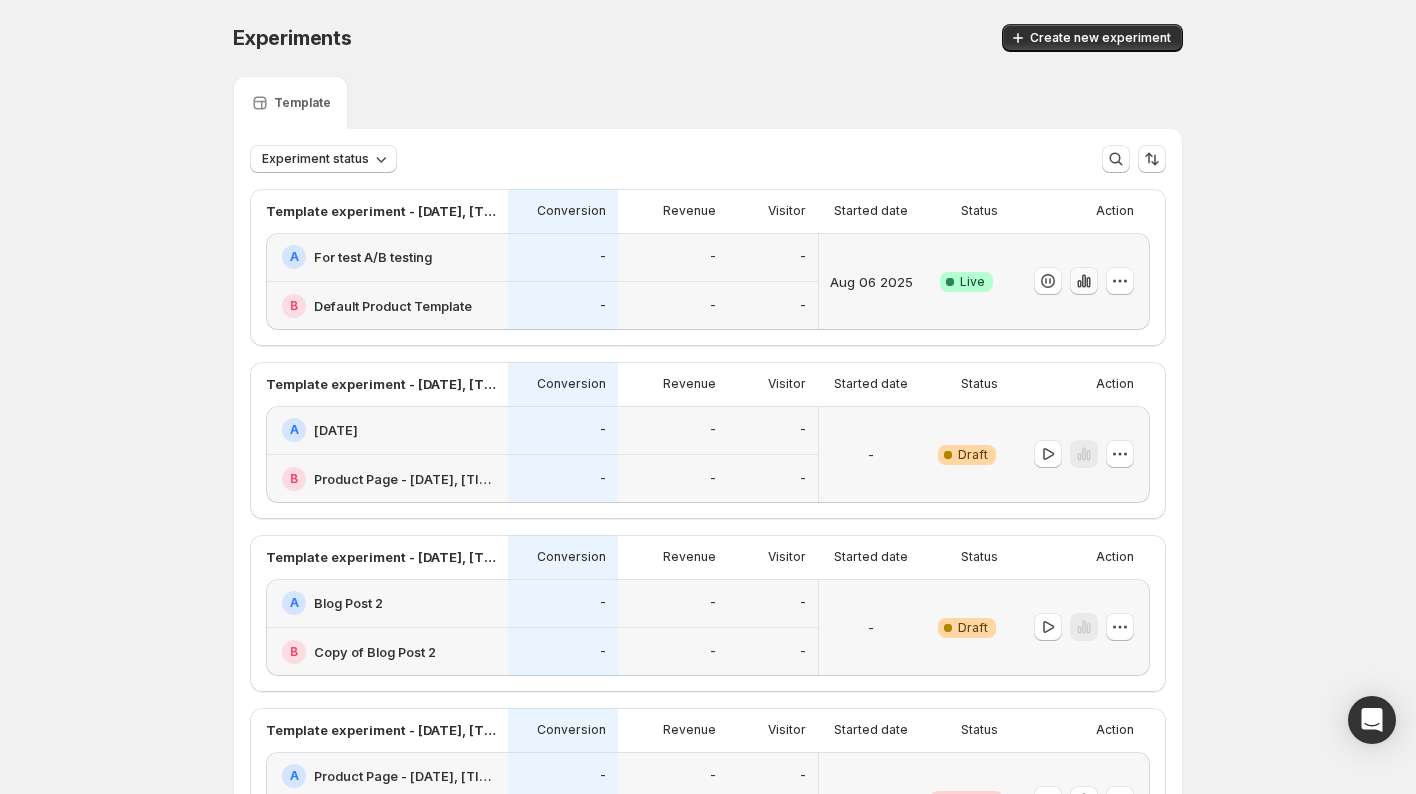 click 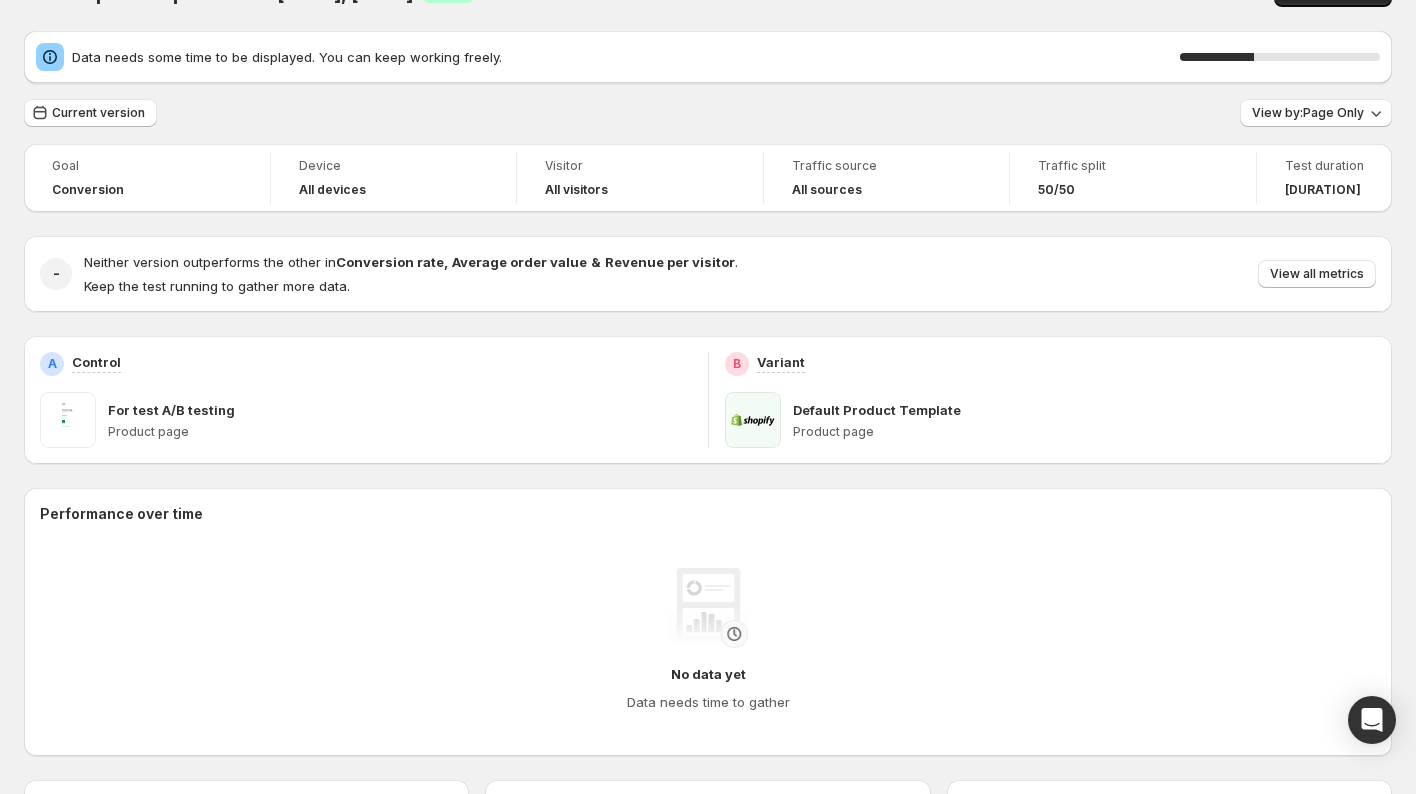 scroll, scrollTop: 0, scrollLeft: 0, axis: both 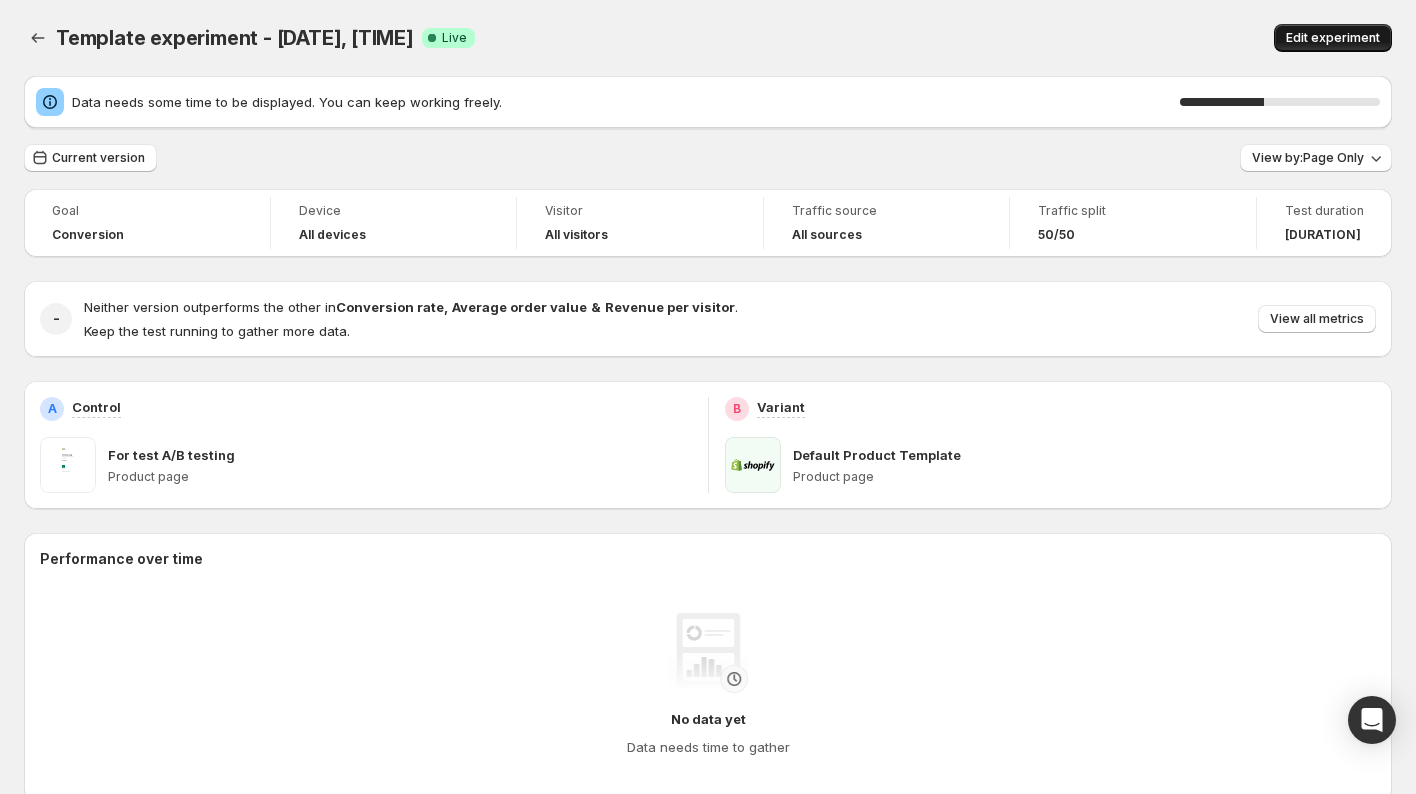 click on "Edit experiment" at bounding box center (1333, 38) 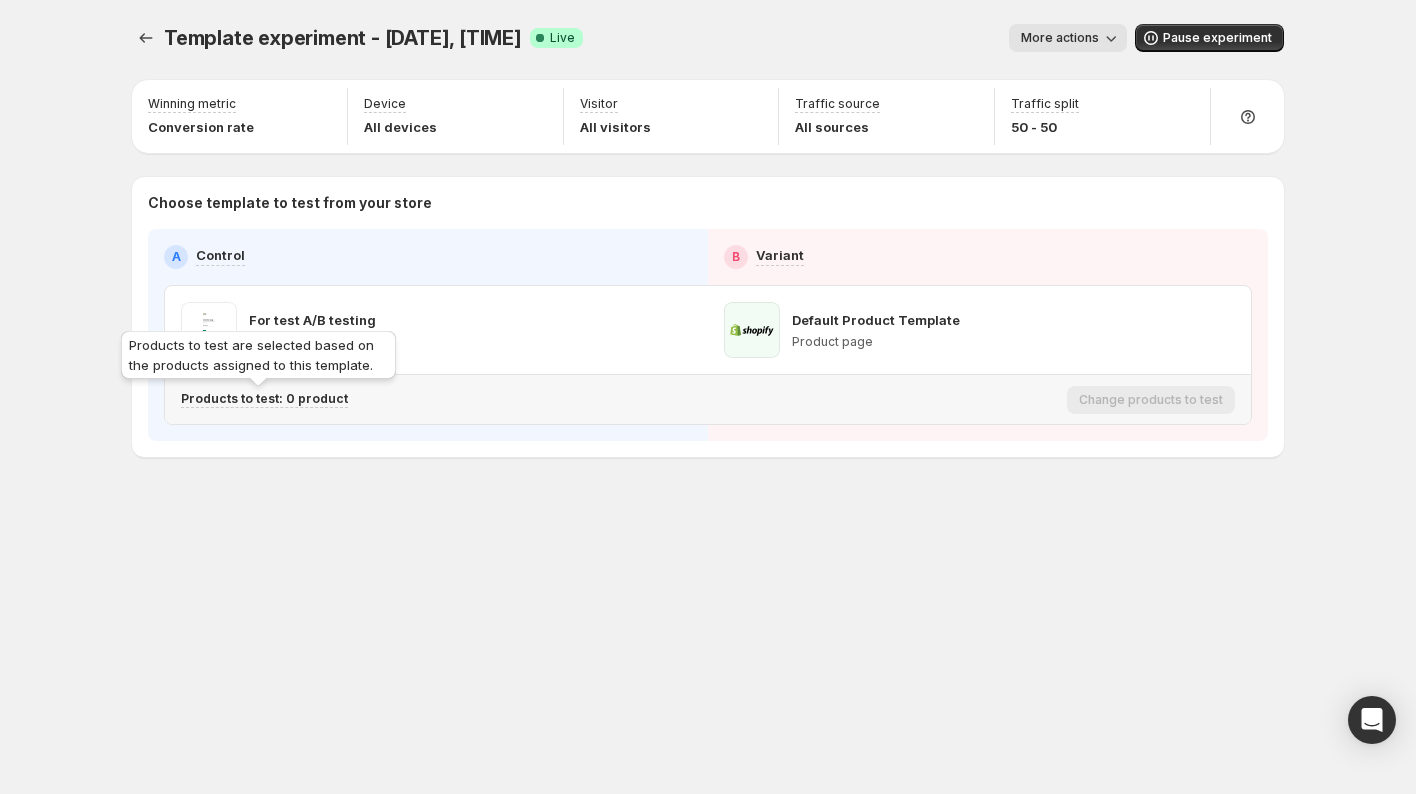 click on "Products to test: 0 product" at bounding box center (264, 399) 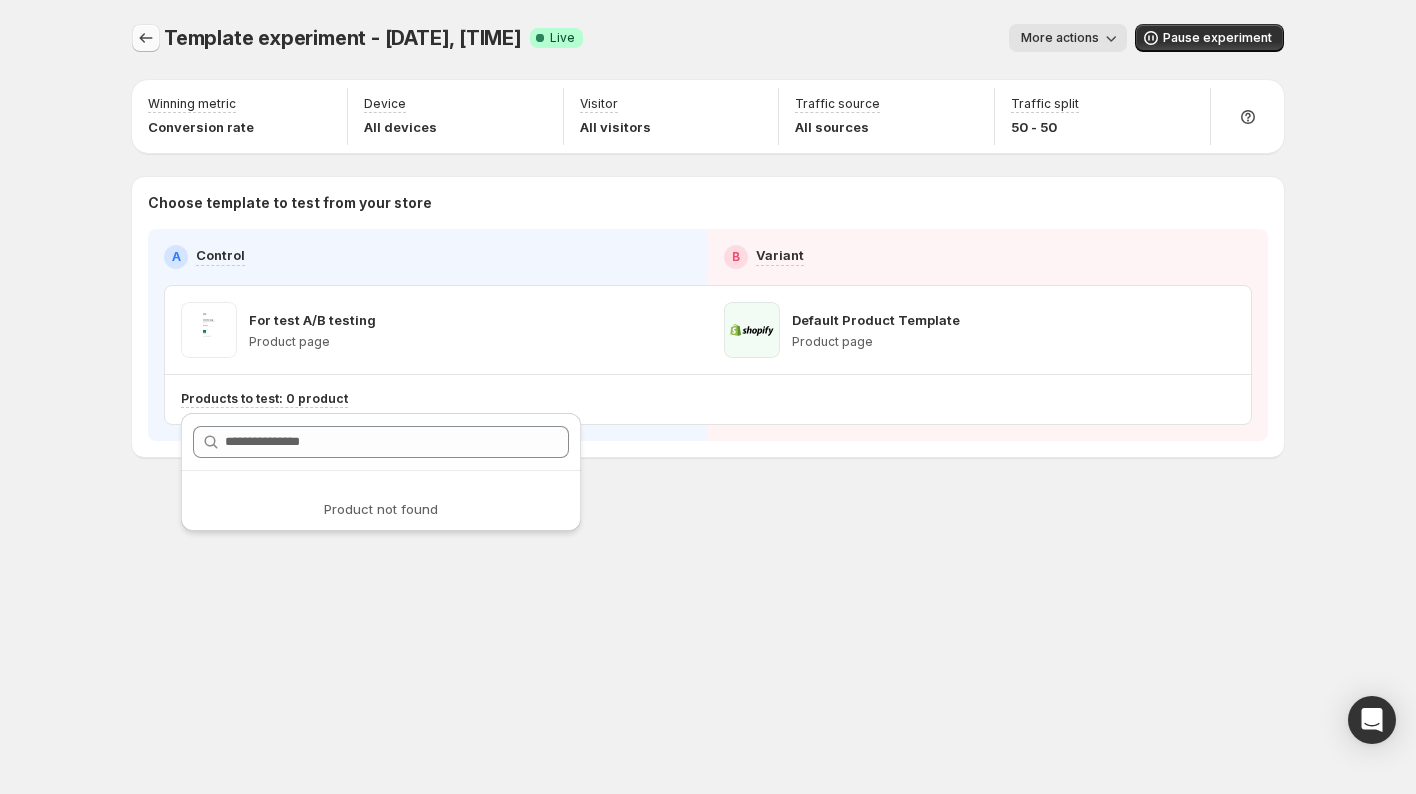 click 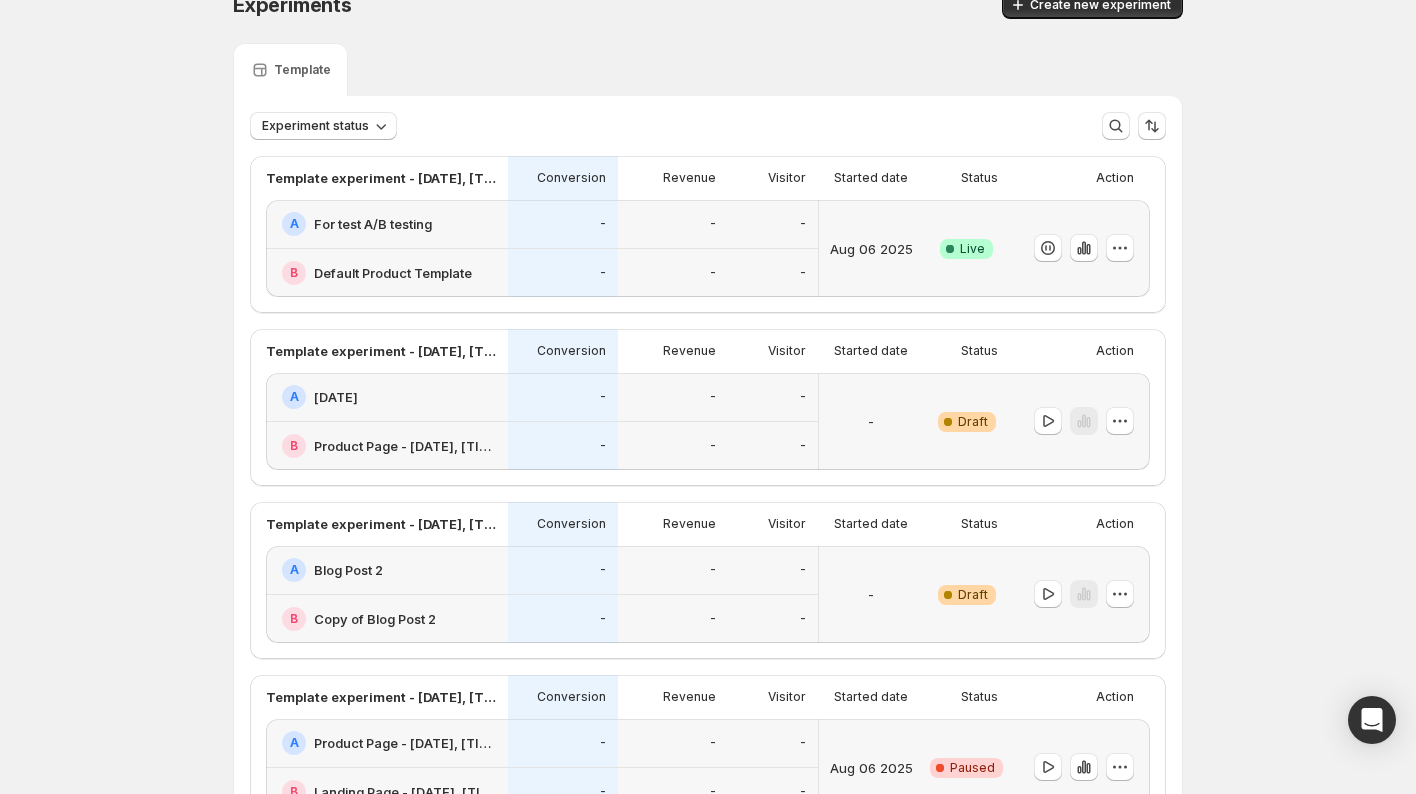 scroll, scrollTop: 196, scrollLeft: 0, axis: vertical 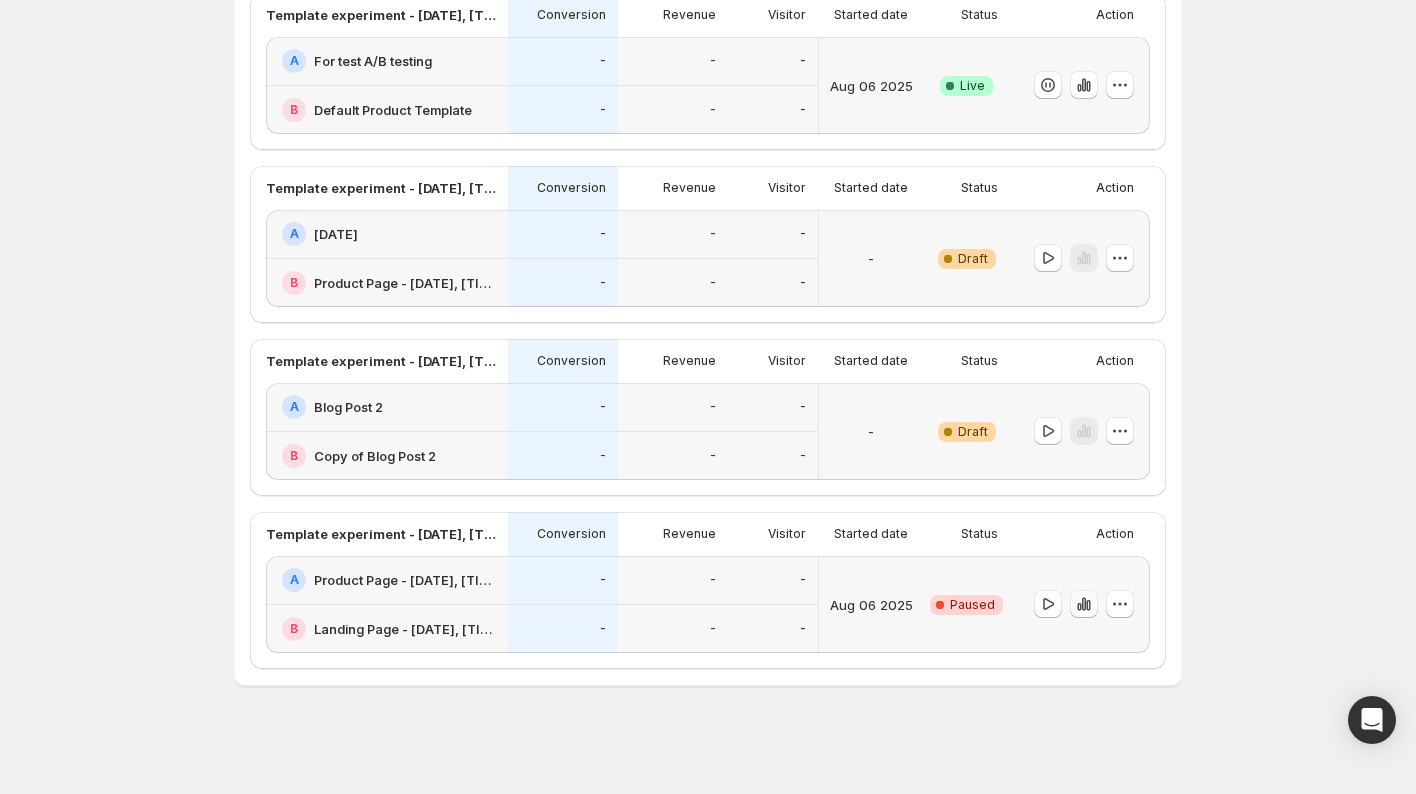 click 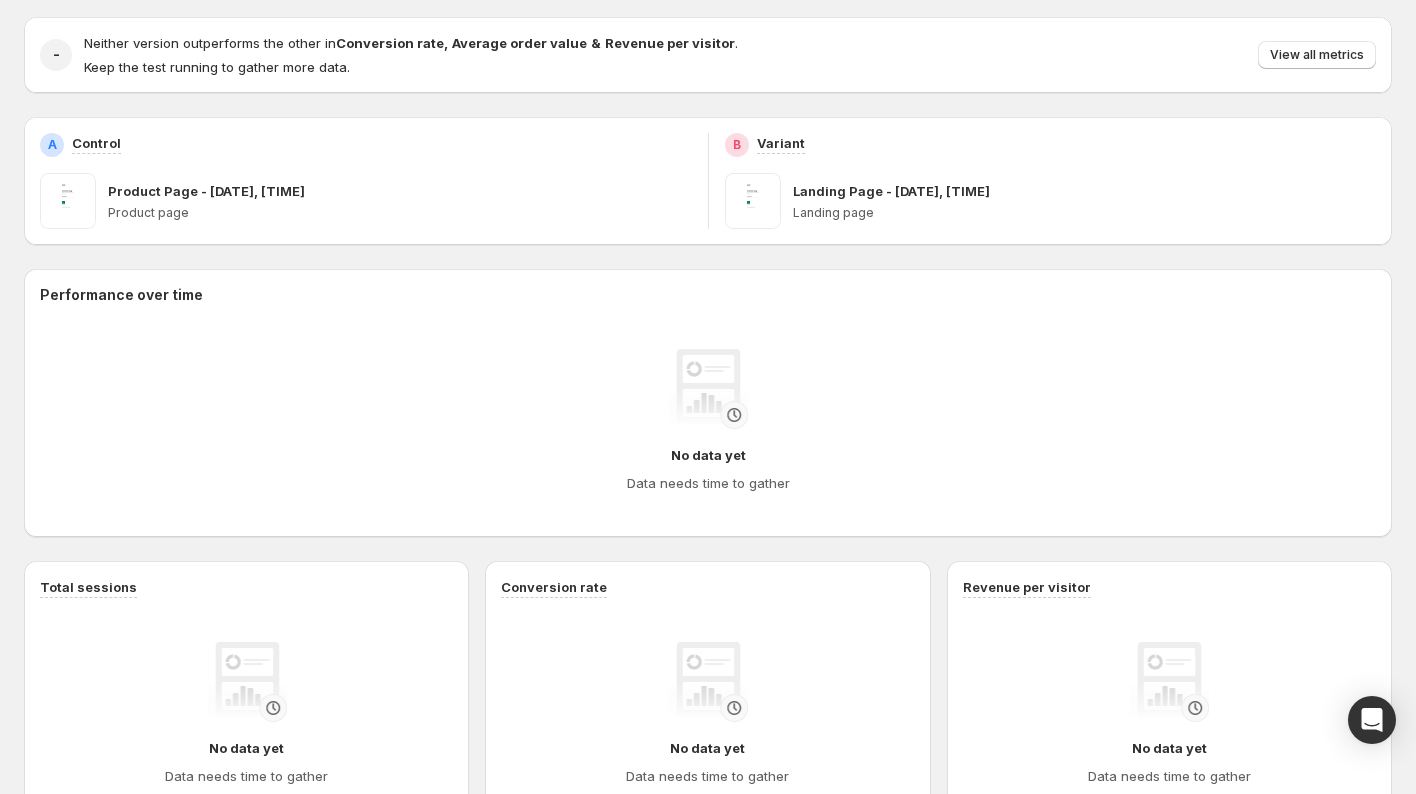 scroll, scrollTop: 0, scrollLeft: 0, axis: both 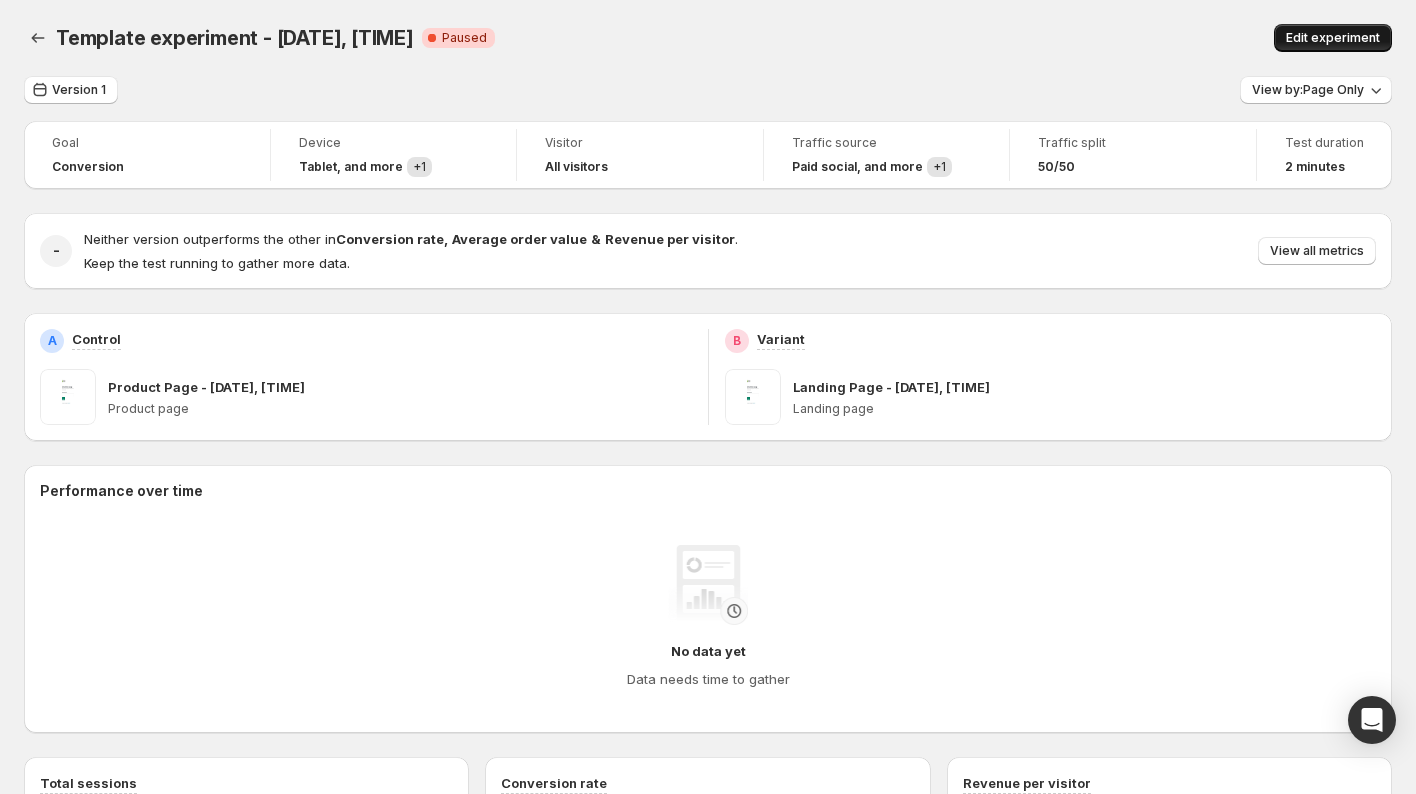 click on "Edit experiment" at bounding box center (1333, 38) 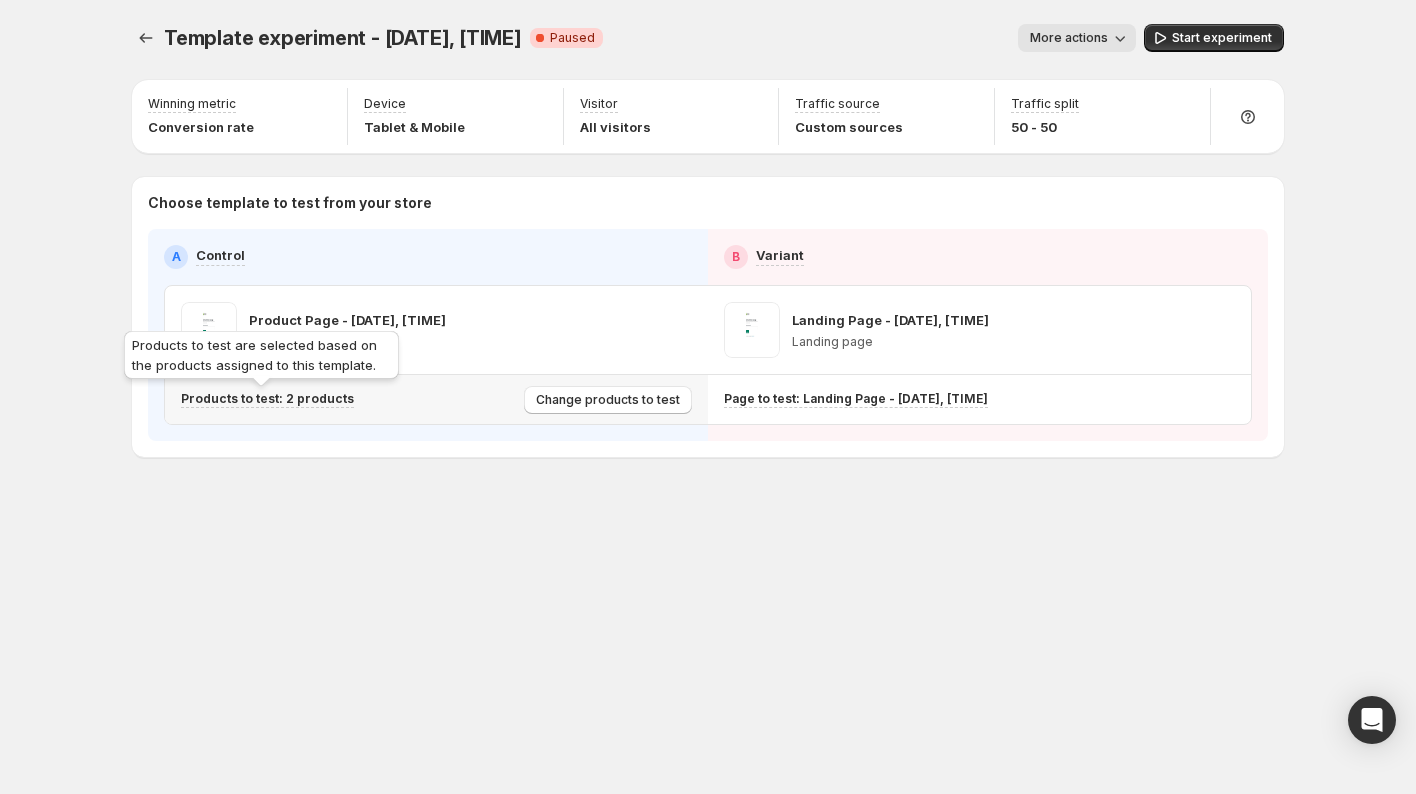 click on "Products to test: 2 products" at bounding box center (267, 399) 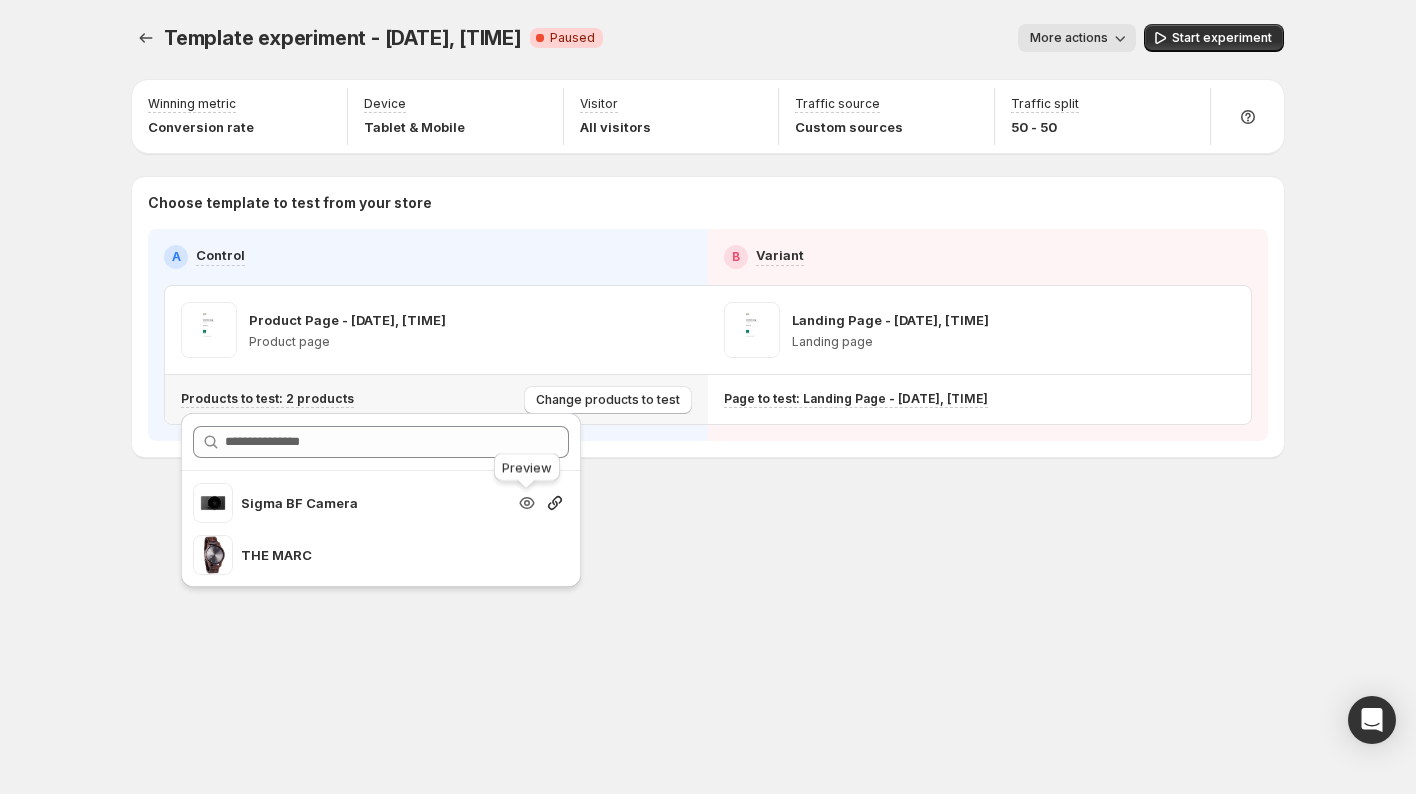 click 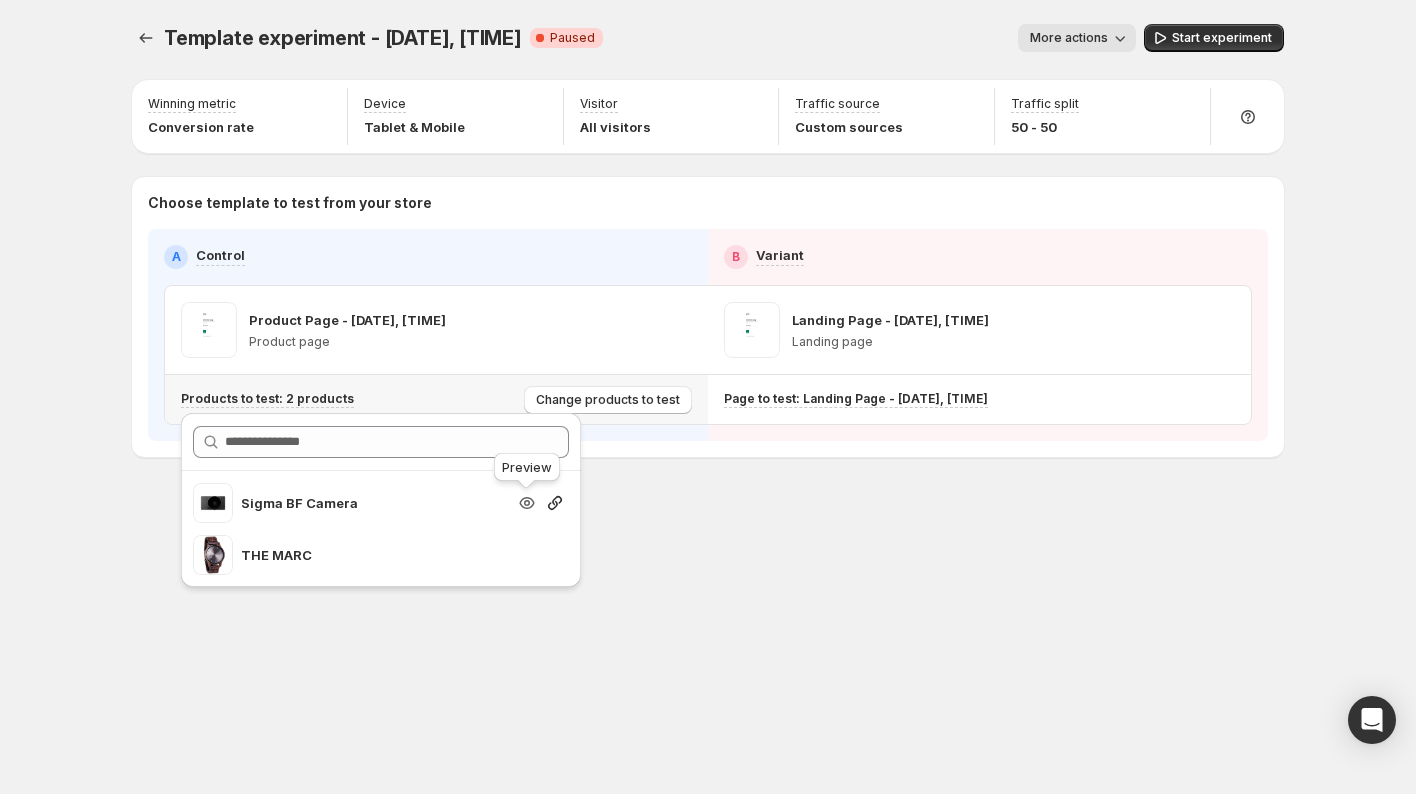 click 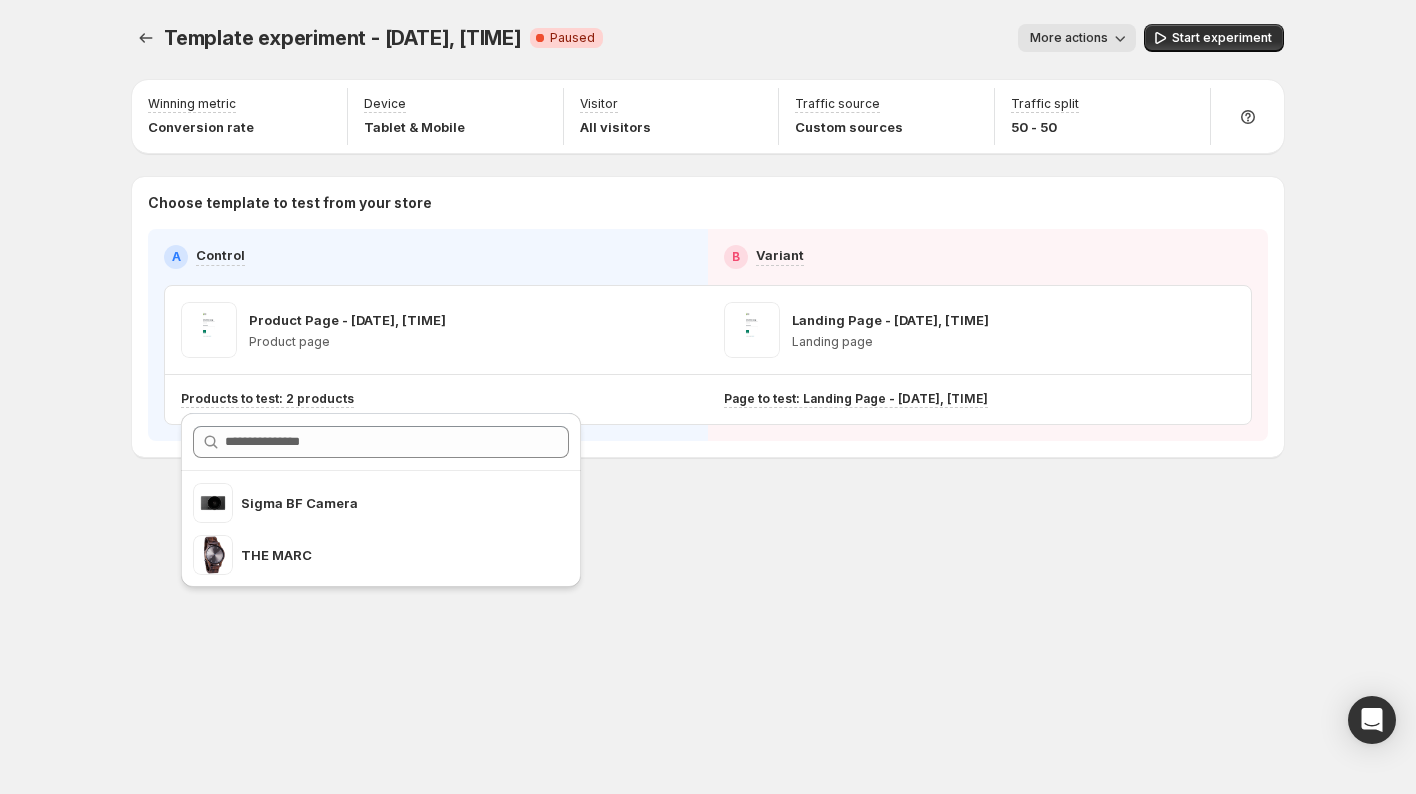 click on "Template experiment - [DATE], [TIME]. This page is ready Template experiment - [DATE], [TIME] Critical Complete Paused More actions More actions More actions Start experiment Winning metric Conversion rate Device Tablet & Mobile Visitor All visitors Traffic source Custom sources Traffic split 50 - 50 Choose template to test from your store A Control B Variant Product Page - [DATE], [TIME] Product page Landing Page - [DATE], [TIME] Landing page Products to test: 2 products Page to test: Landing Page - [DATE], [TIME] Setup Guide Choose template to test Setup test version Setup traffic split Set winning metric Set up device, visitor & traffic source Choose products to test Start experiment Home Experiments Plans Sigma BF Camera THE MARC" at bounding box center (708, 397) 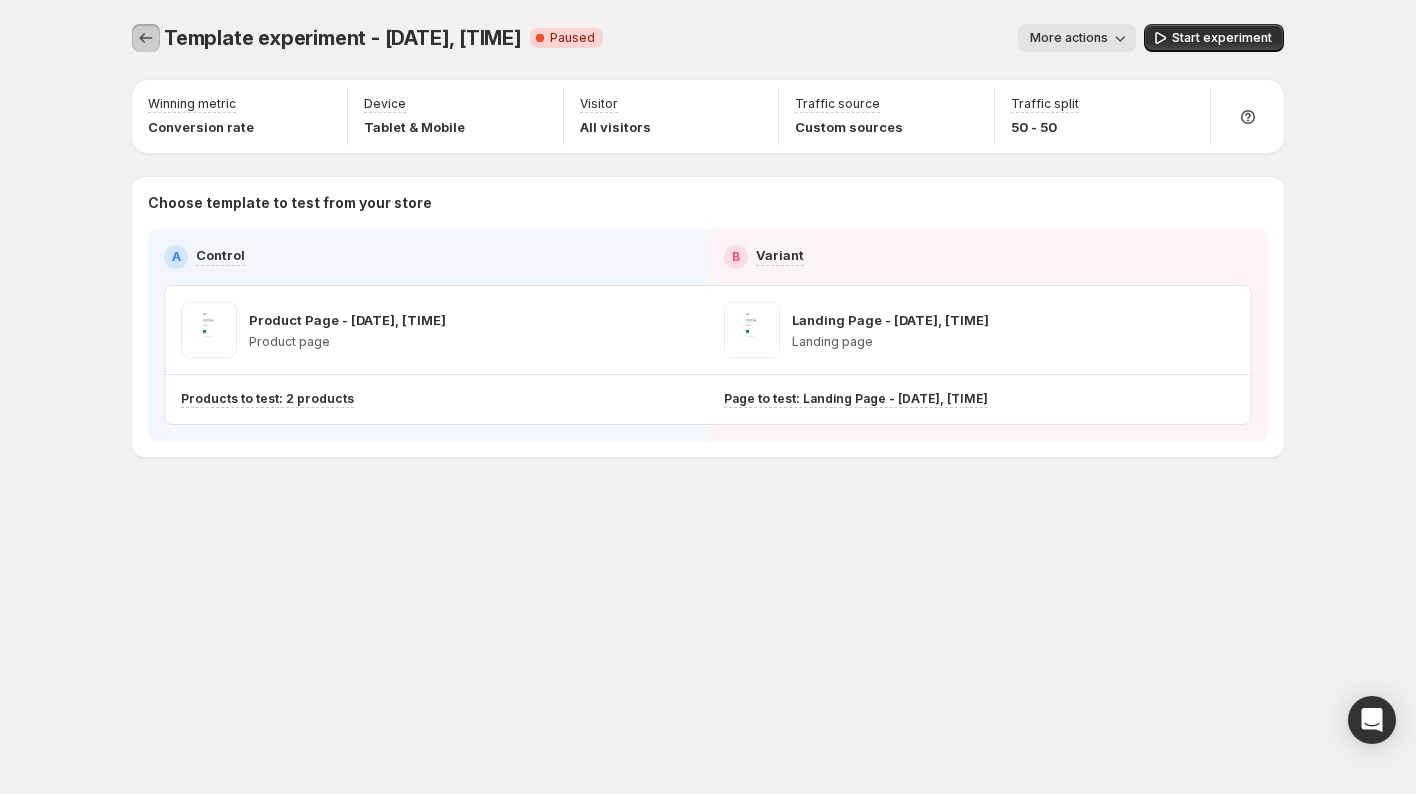 click 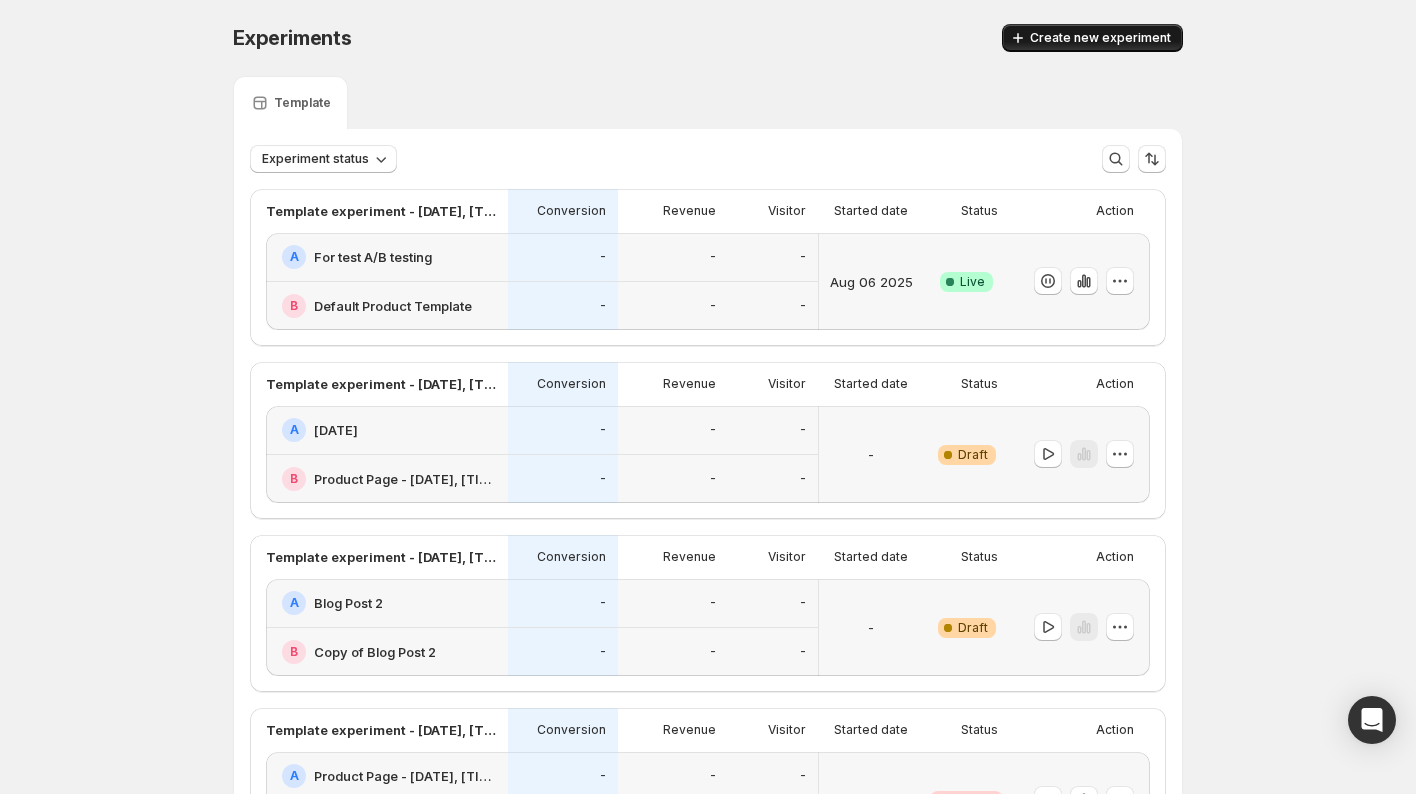 click on "Create new experiment" at bounding box center (1100, 38) 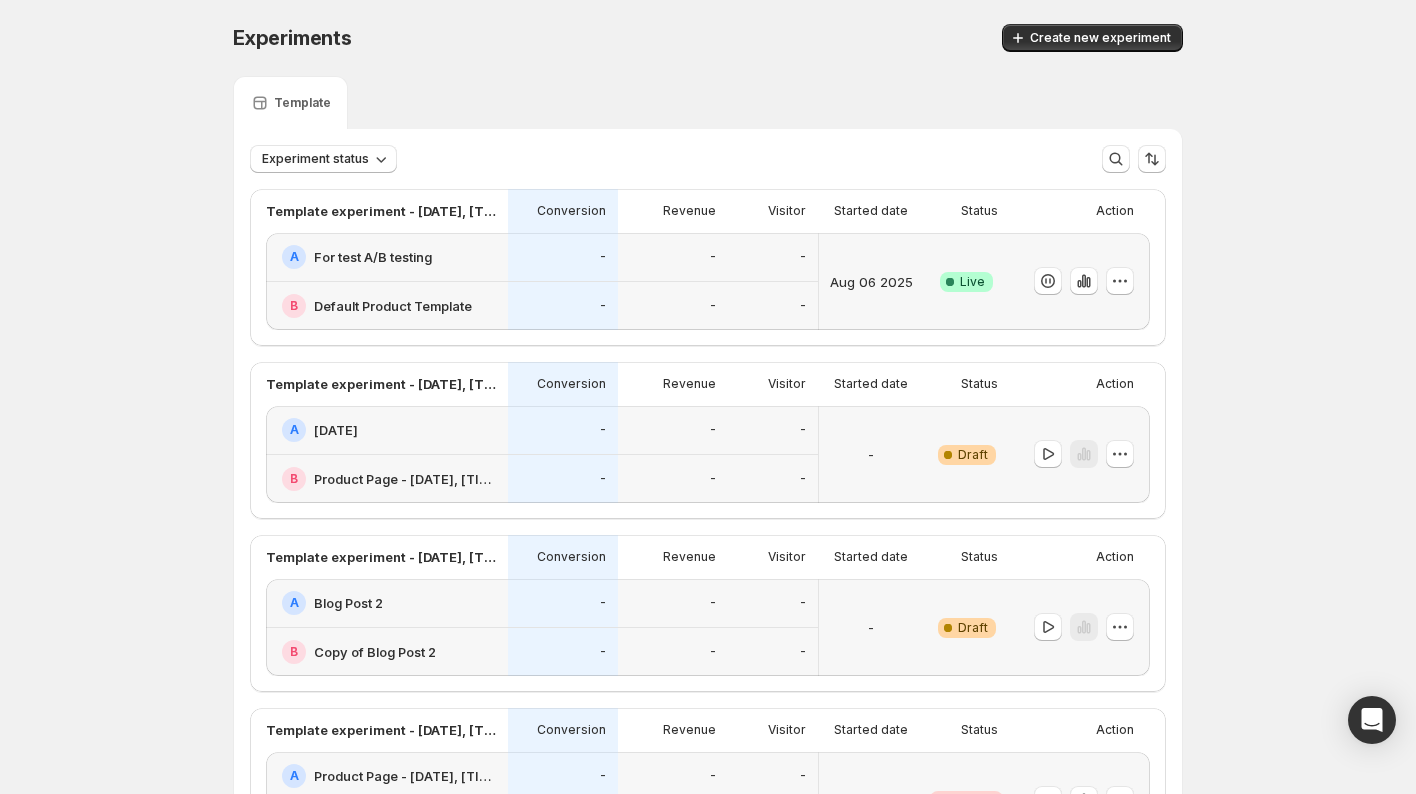 click on "For test A/B testing" at bounding box center [373, 257] 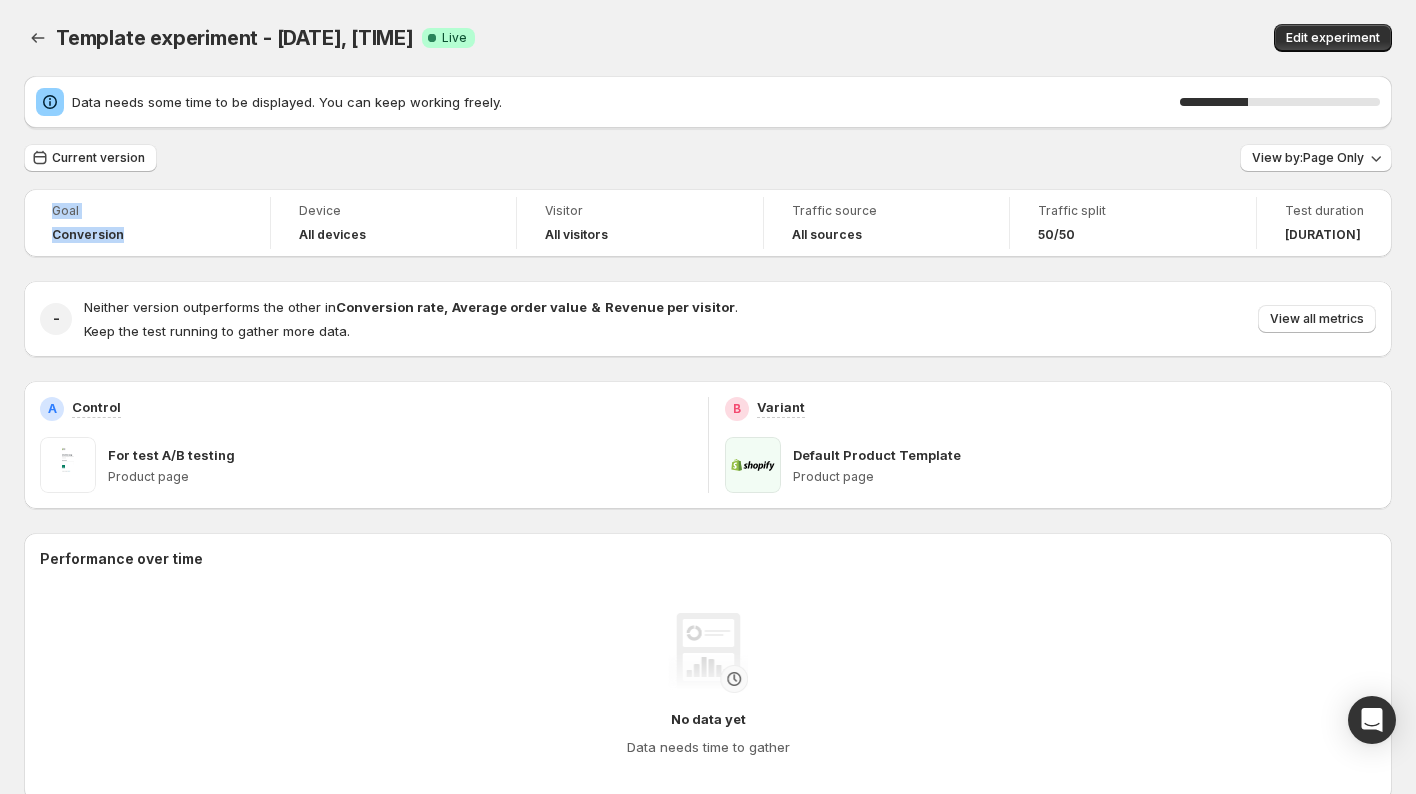 drag, startPoint x: 48, startPoint y: 209, endPoint x: 130, endPoint y: 231, distance: 84.89994 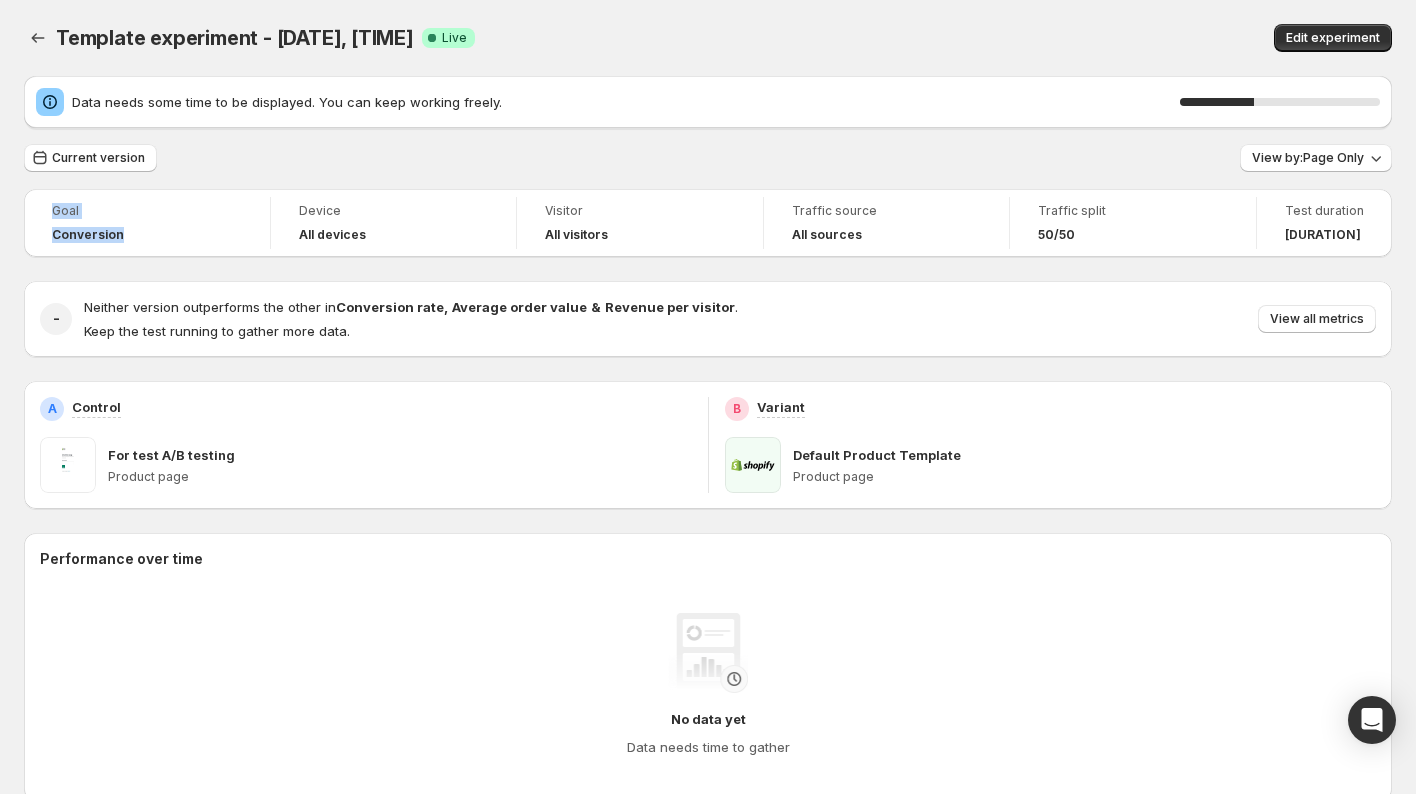 click on "Goal" at bounding box center (147, 211) 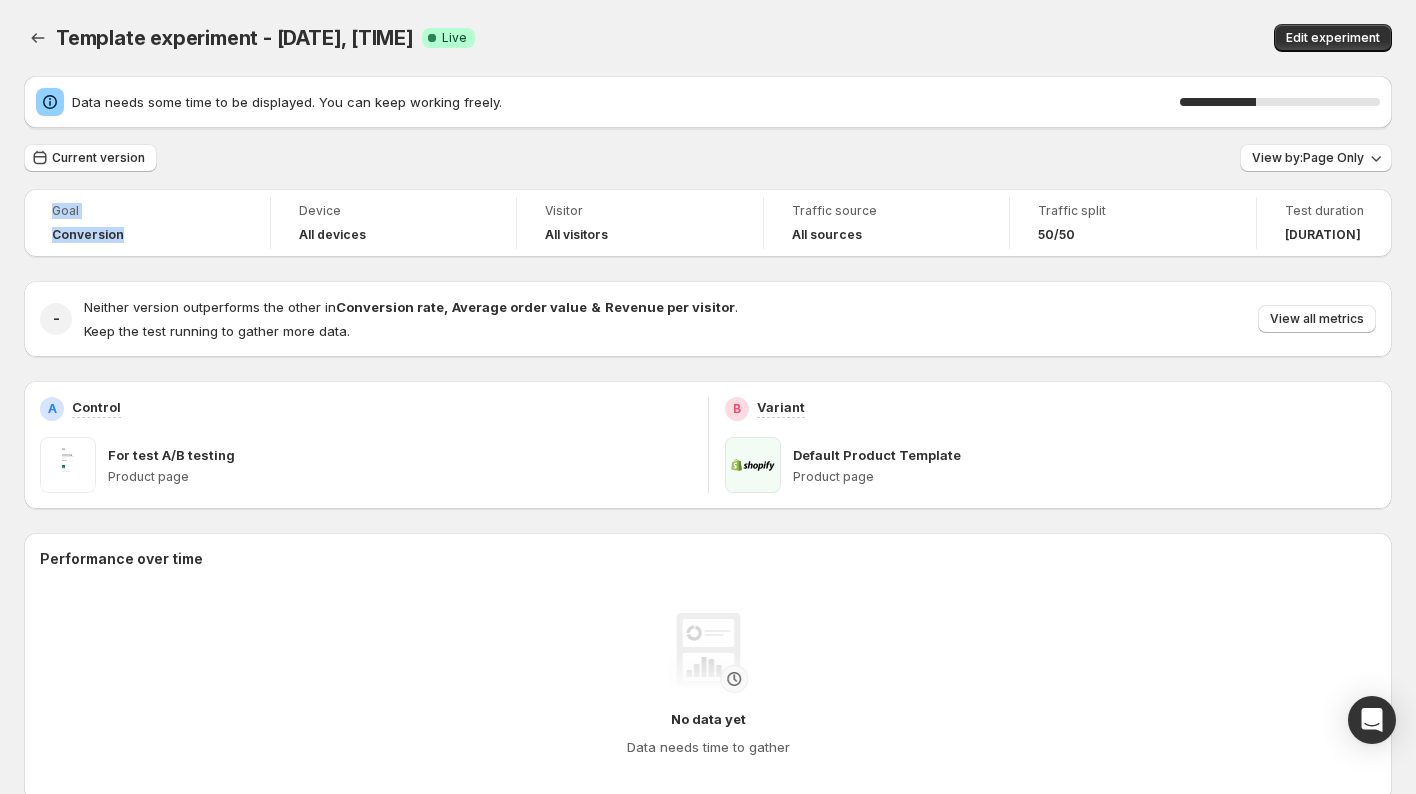 click on "Goal" at bounding box center (147, 211) 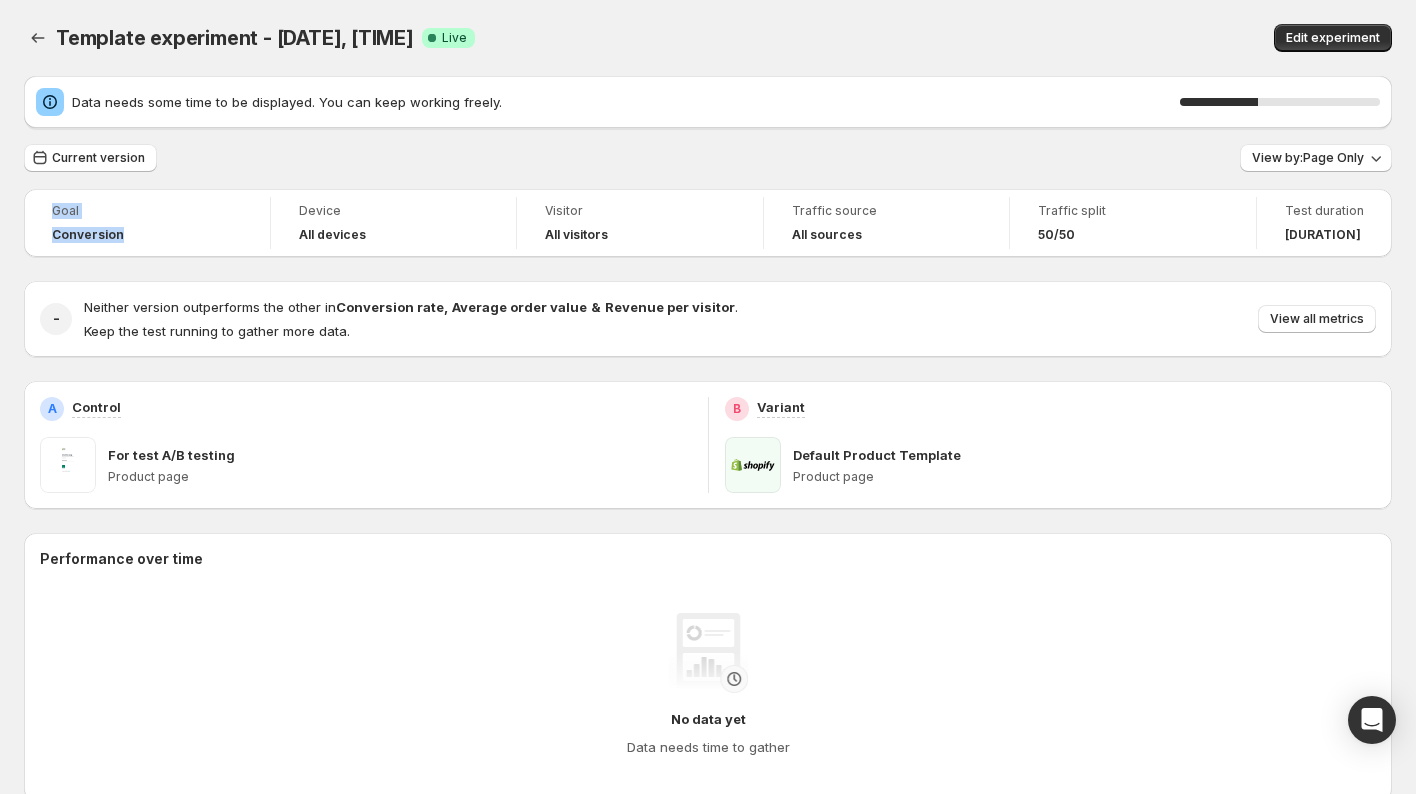 click on "Goal" at bounding box center [147, 211] 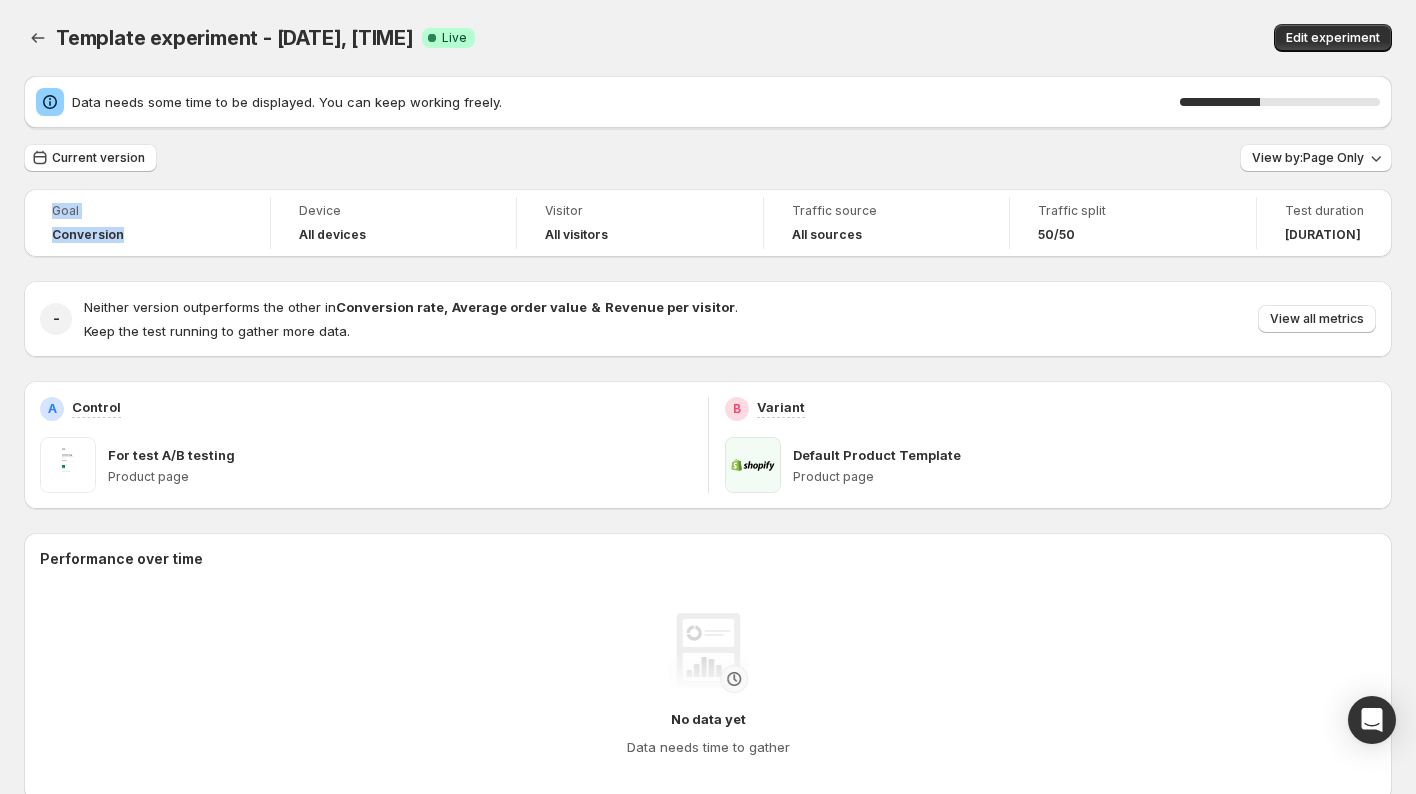 click on "Conversion" at bounding box center [88, 235] 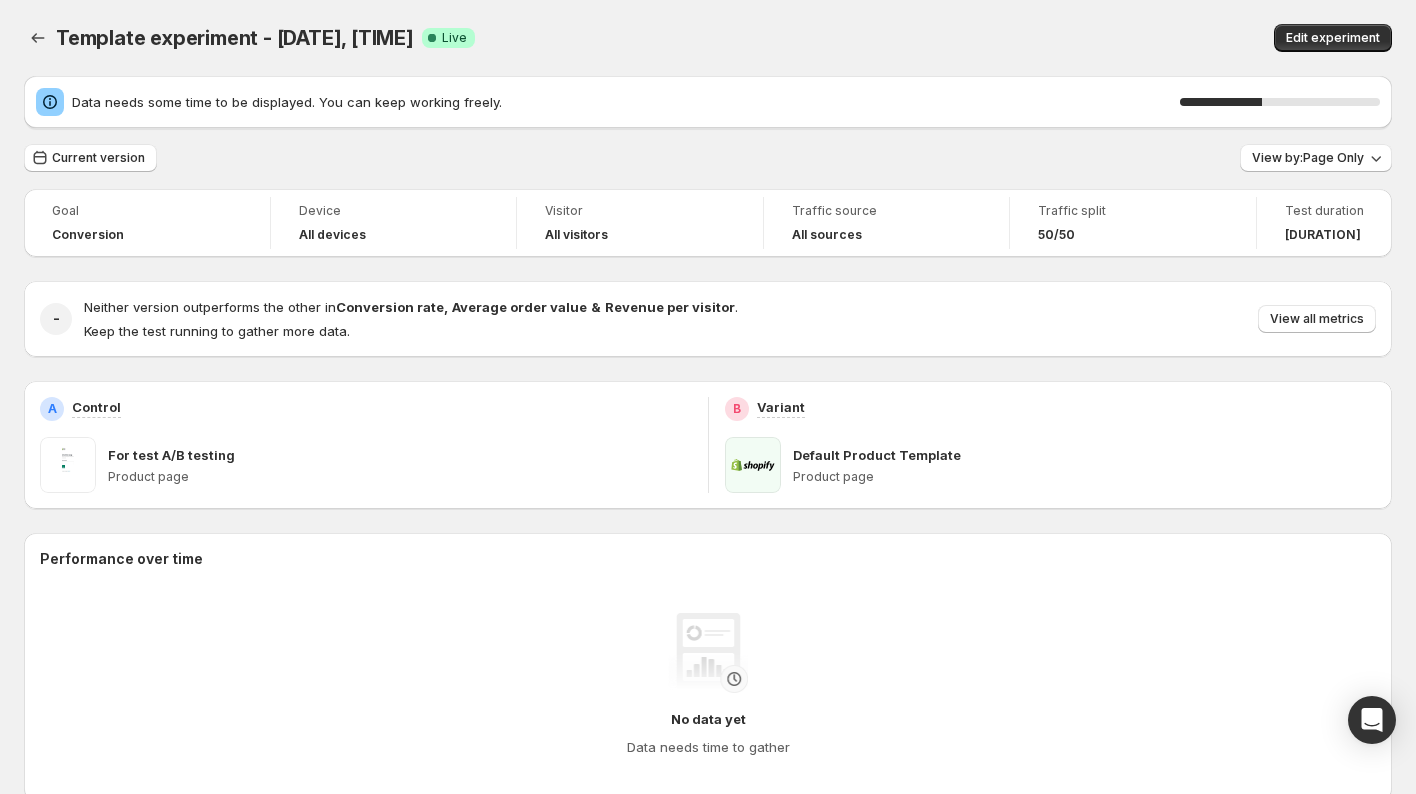 click on "Current version View by:  Page Only" at bounding box center (708, 158) 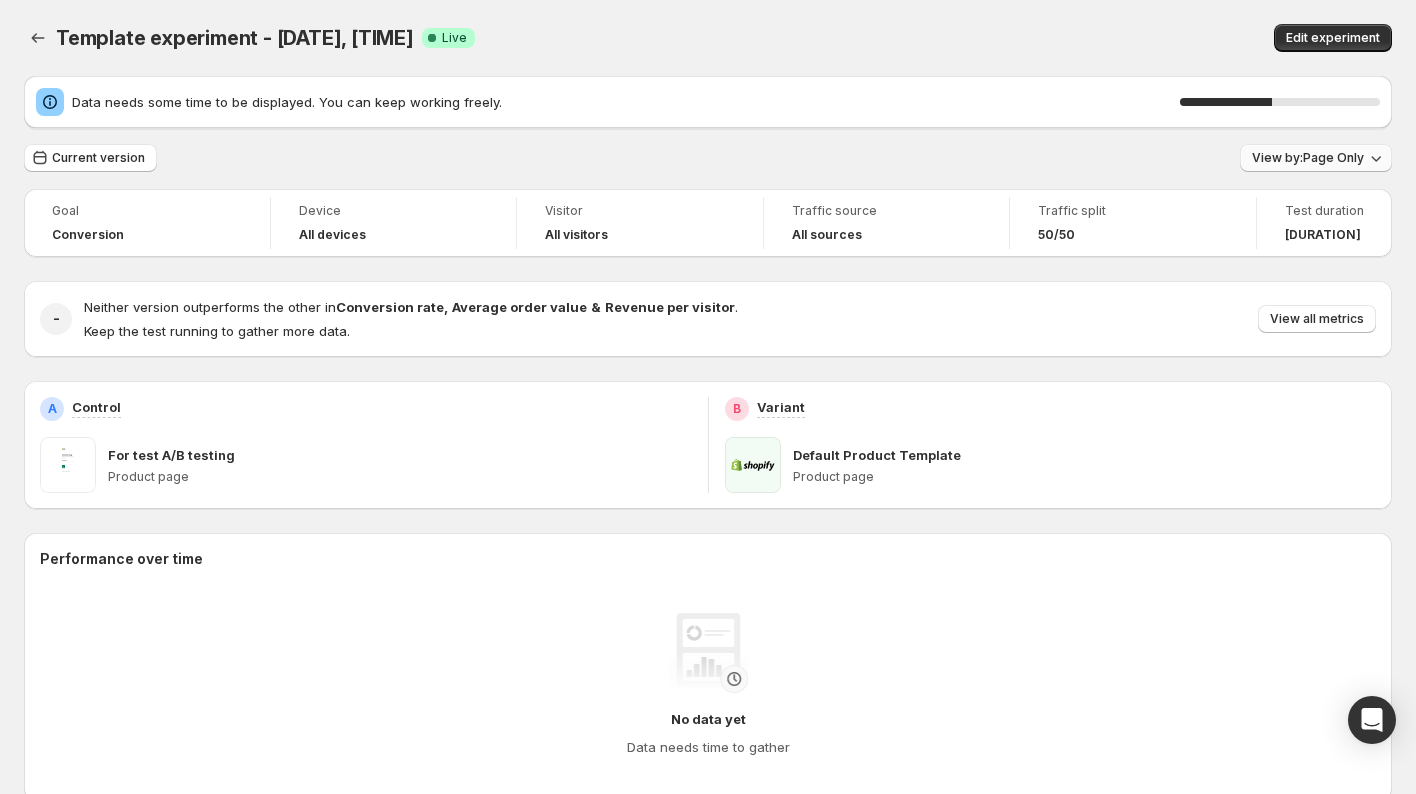 click on "View by:  Page Only" at bounding box center (1308, 158) 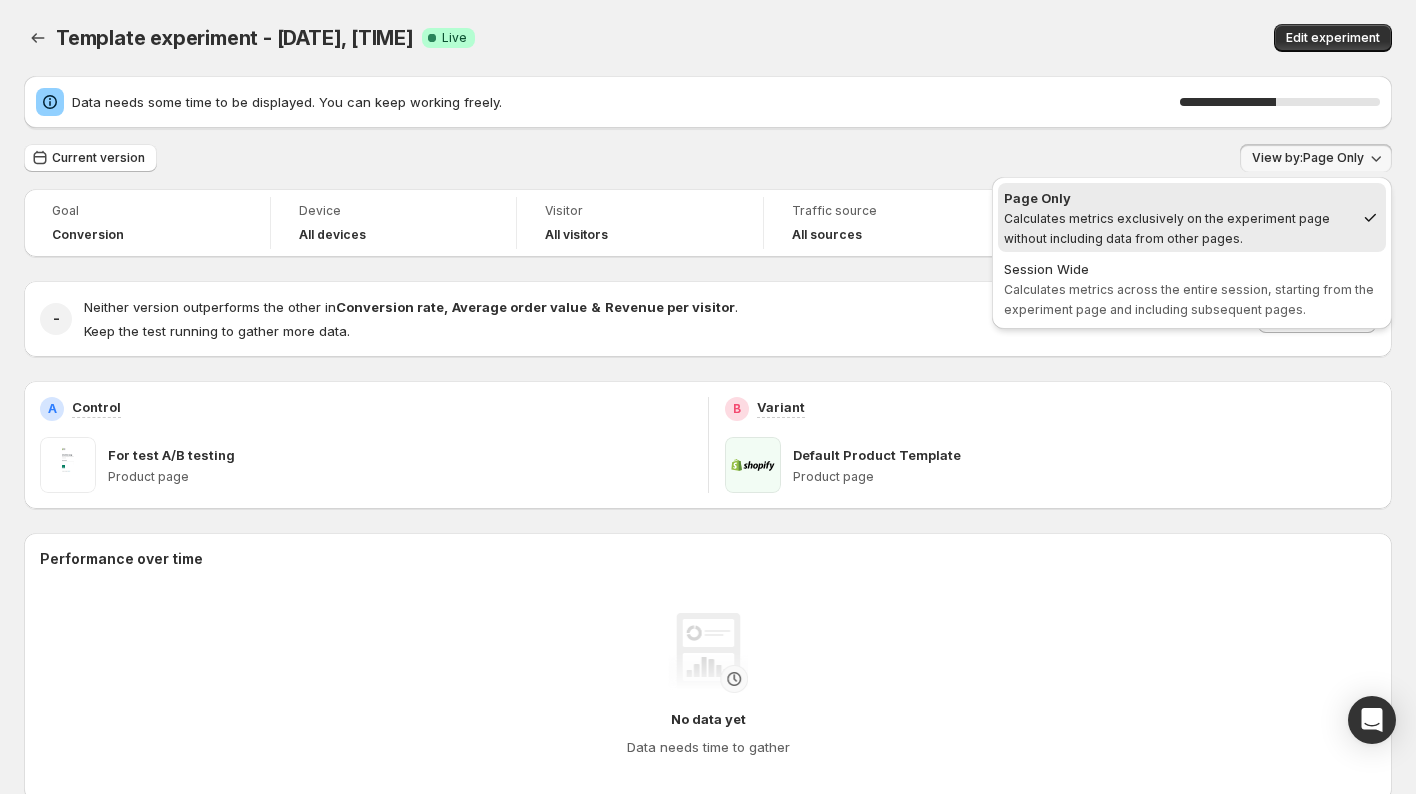 click on "Current version View by:  Page Only" at bounding box center [708, 158] 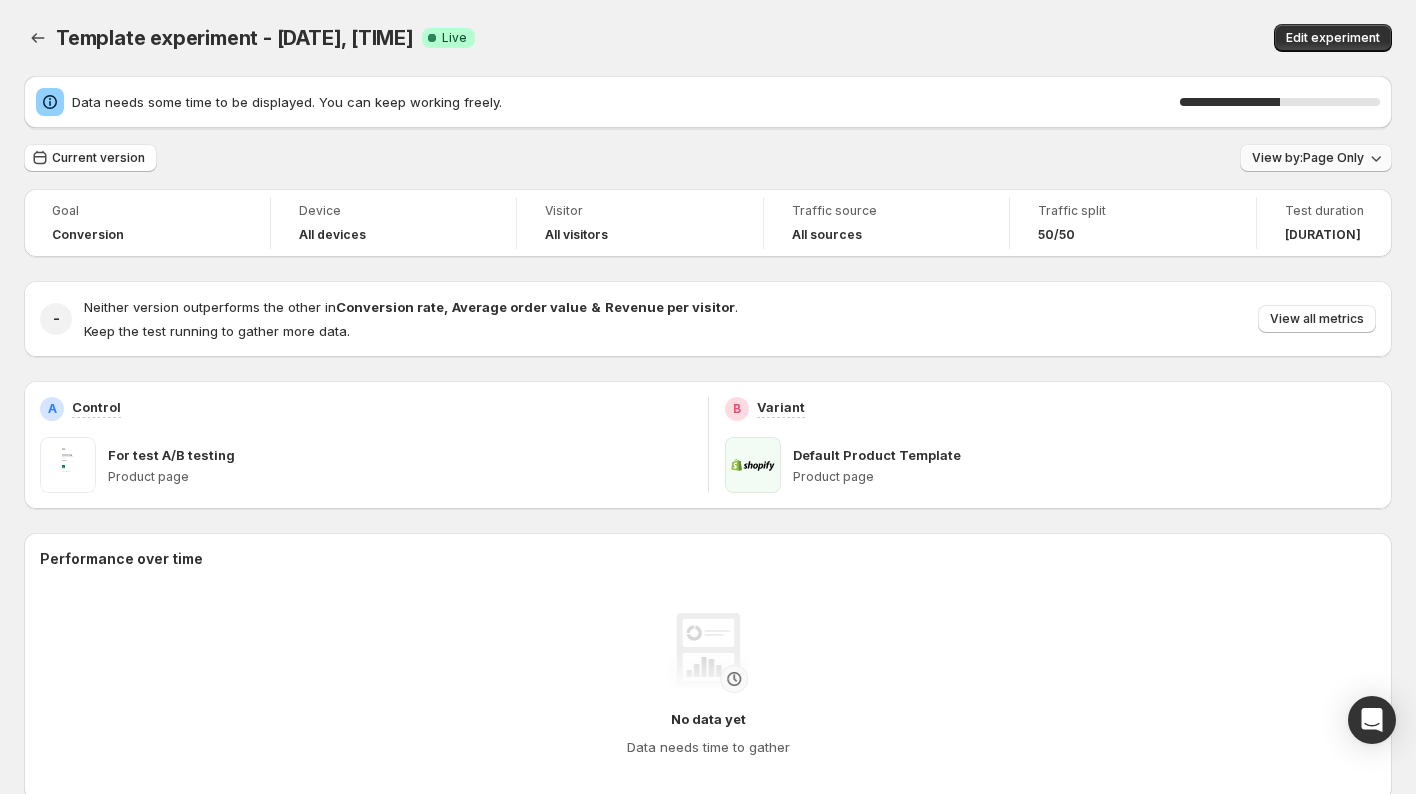click on "View by:  Page Only" at bounding box center [1308, 158] 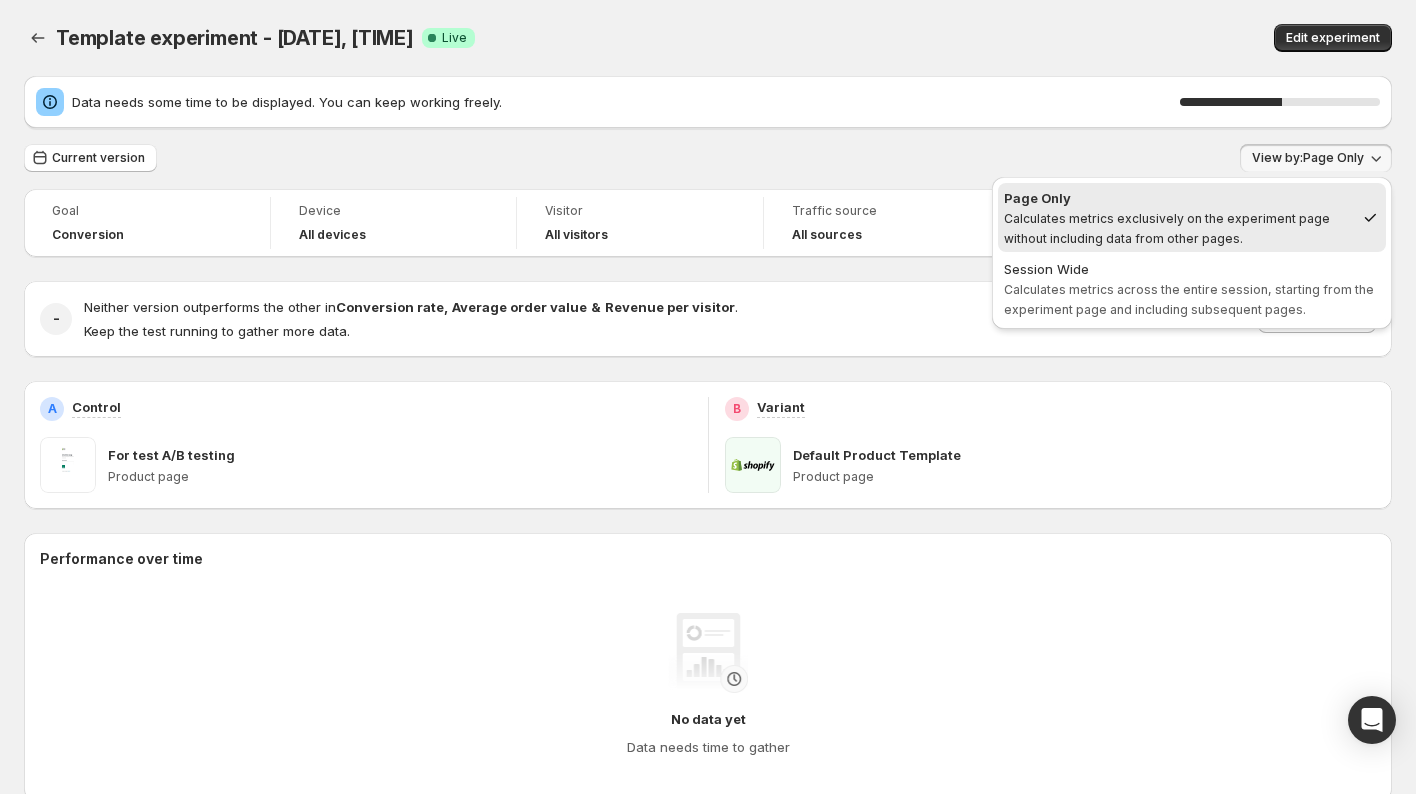 click on "View by:  Page Only" at bounding box center (1316, 158) 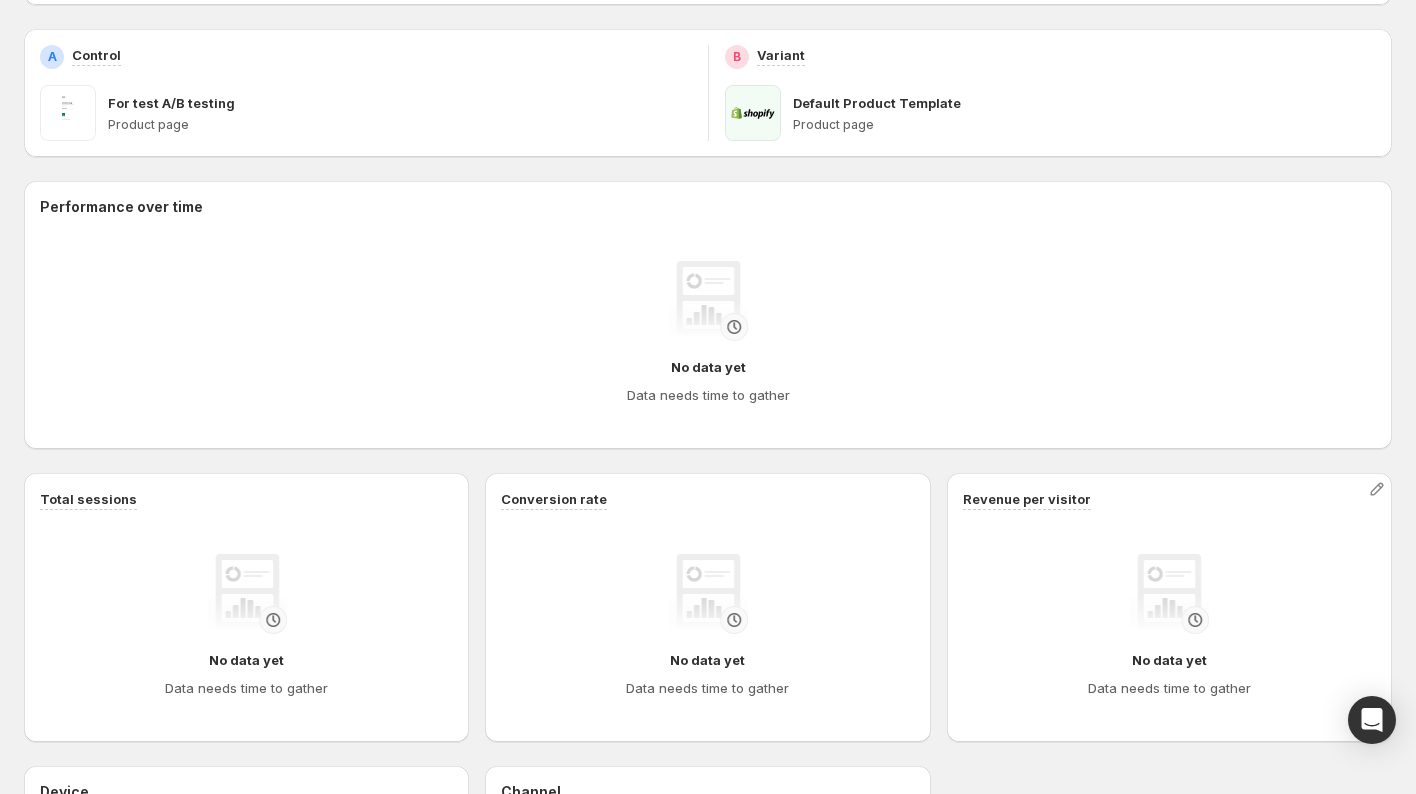 scroll, scrollTop: 0, scrollLeft: 0, axis: both 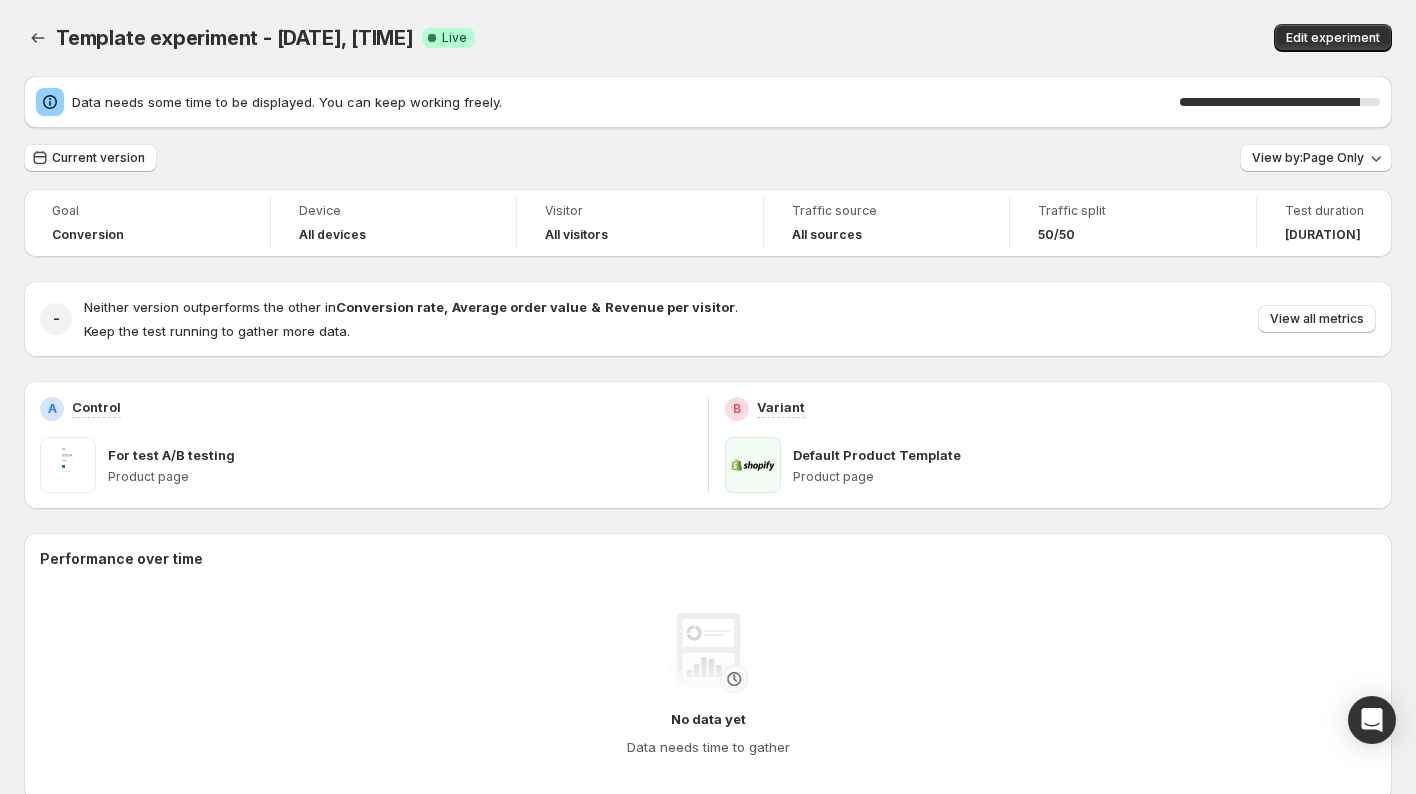 click on "Template experiment - [DATE], [TIME] Success Complete Live" at bounding box center (459, 38) 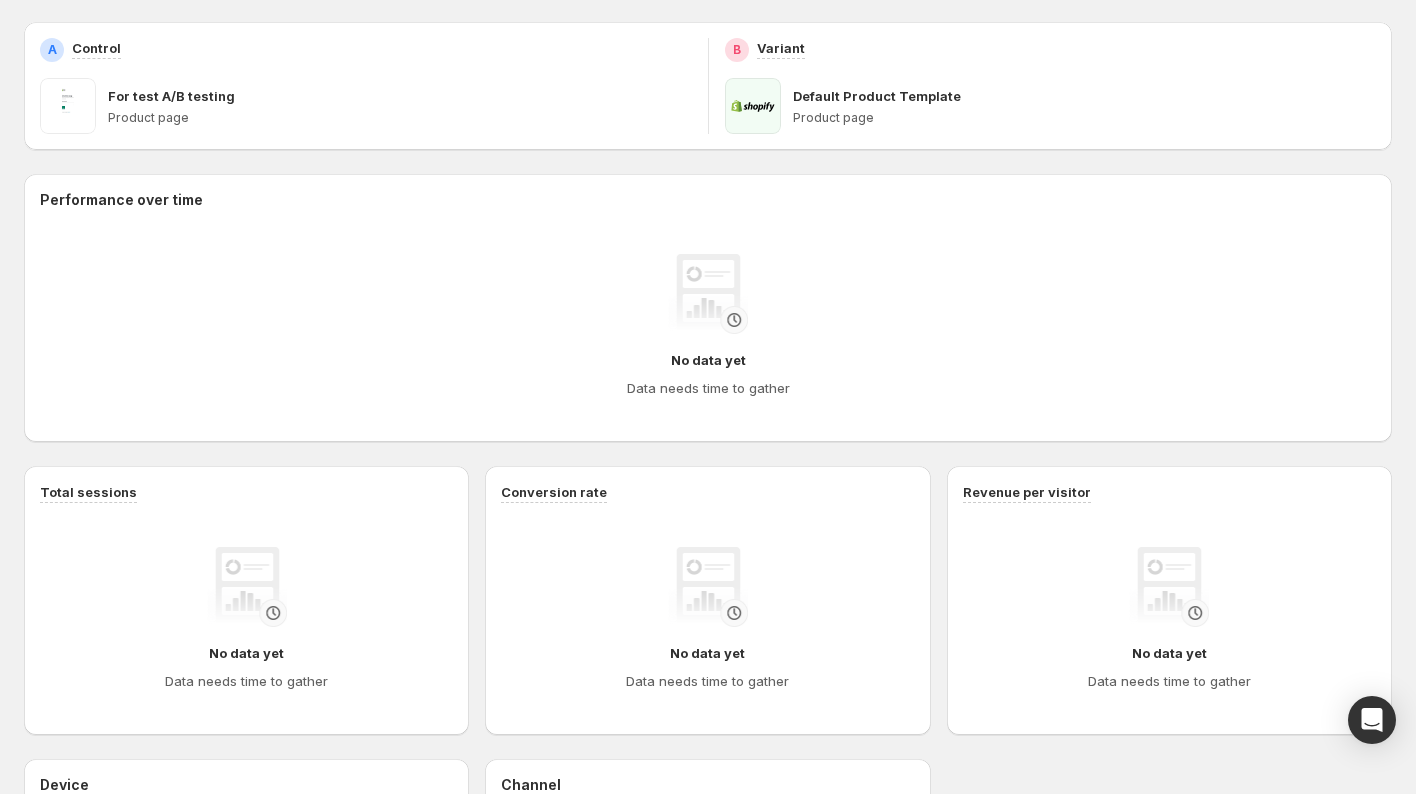 scroll, scrollTop: 0, scrollLeft: 0, axis: both 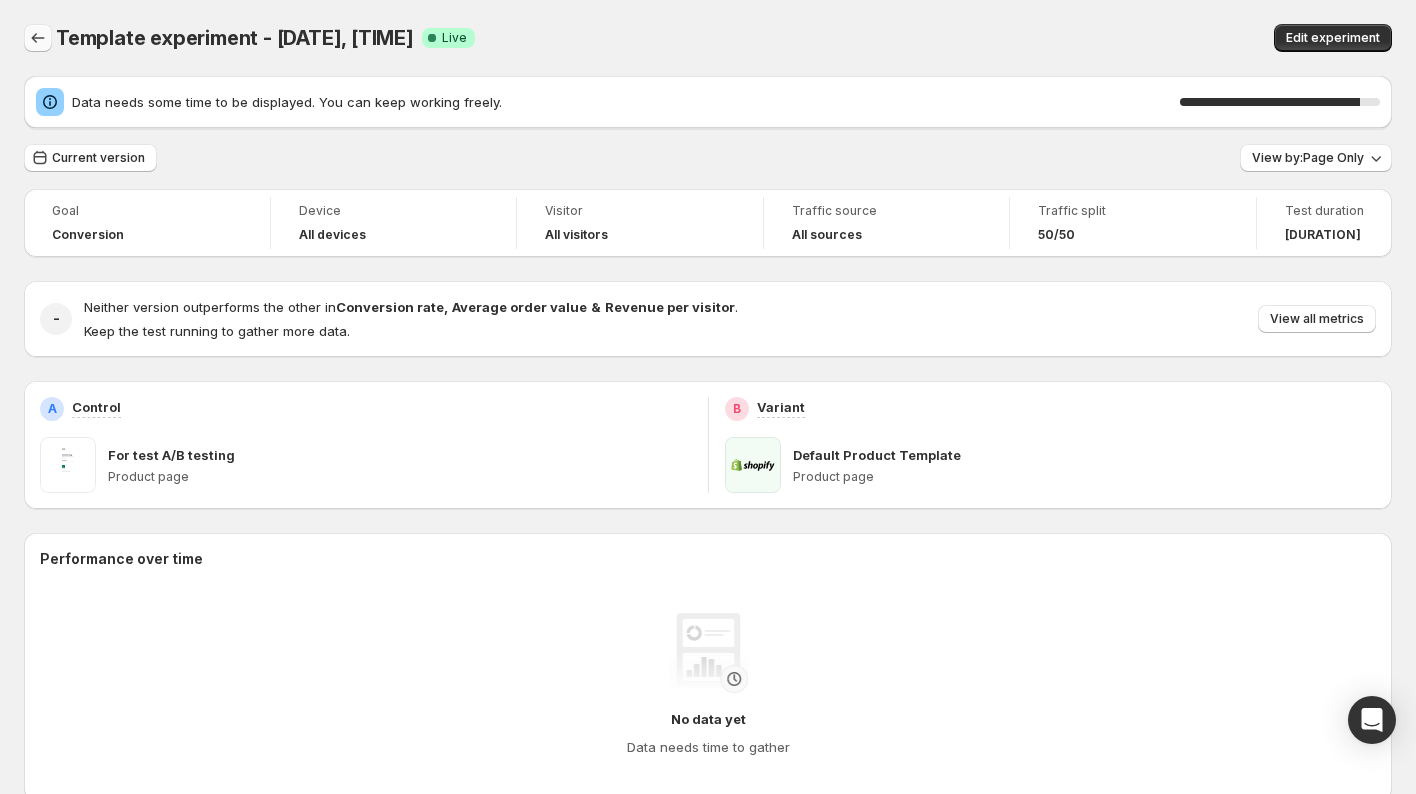click at bounding box center (38, 38) 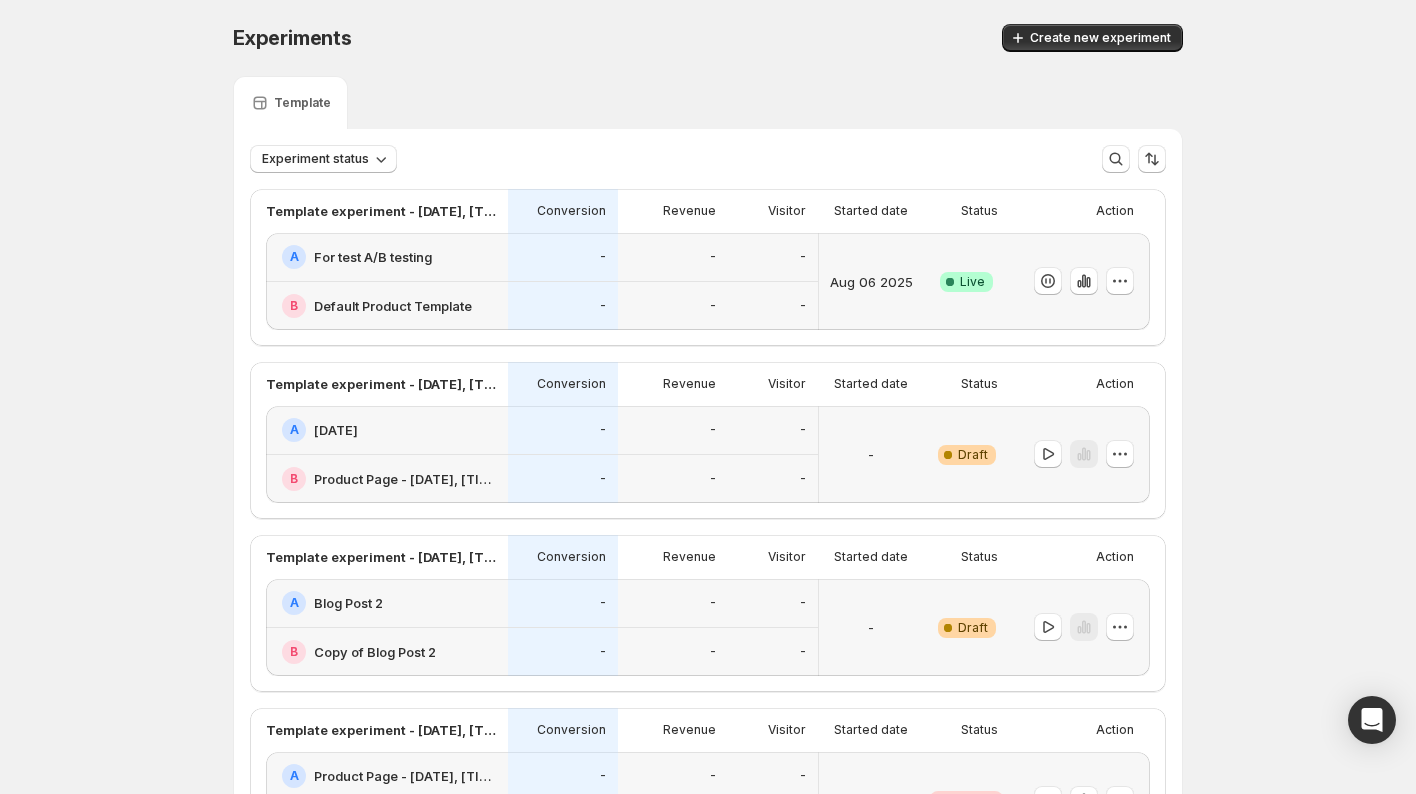 scroll, scrollTop: 196, scrollLeft: 0, axis: vertical 